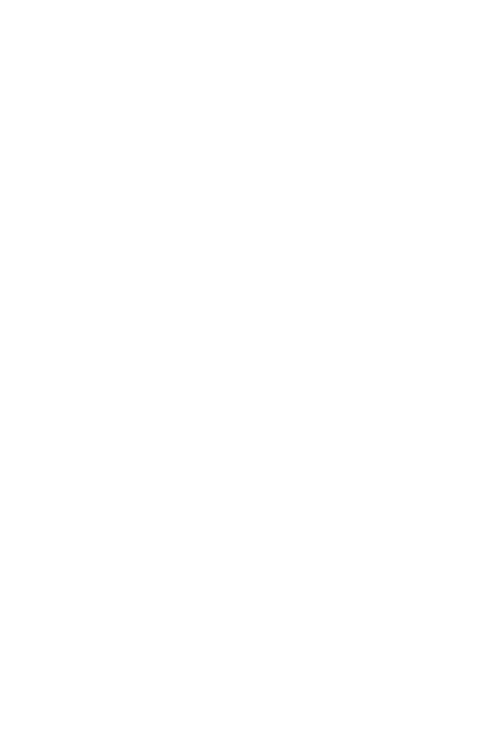 scroll, scrollTop: 0, scrollLeft: 0, axis: both 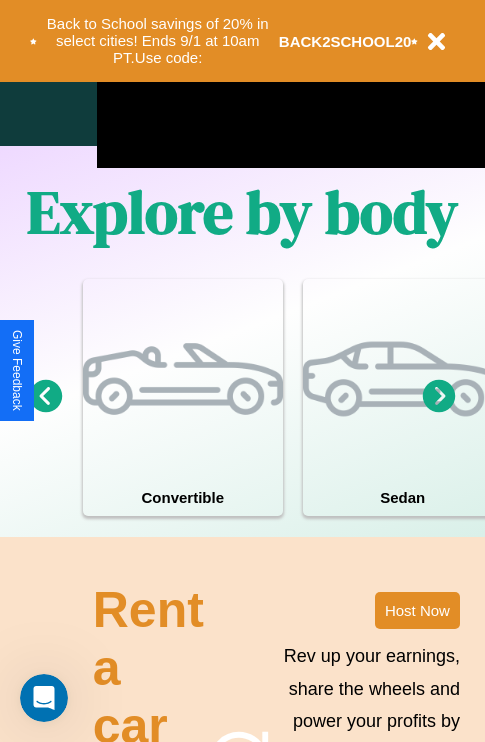 click 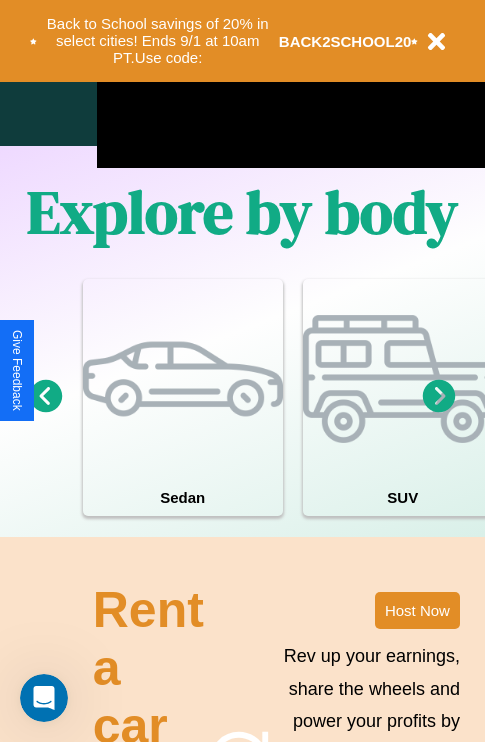 click 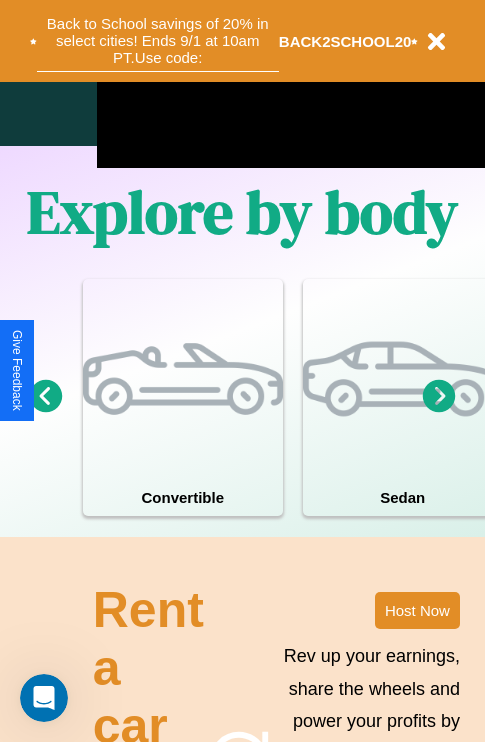 click on "Back to School savings of 20% in select cities! Ends 9/1 at 10am PT.  Use code:" at bounding box center (158, 41) 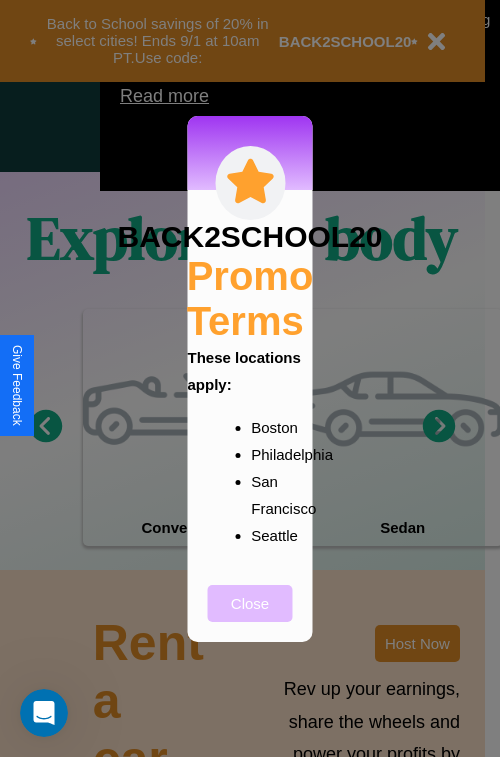 click on "Close" at bounding box center (250, 603) 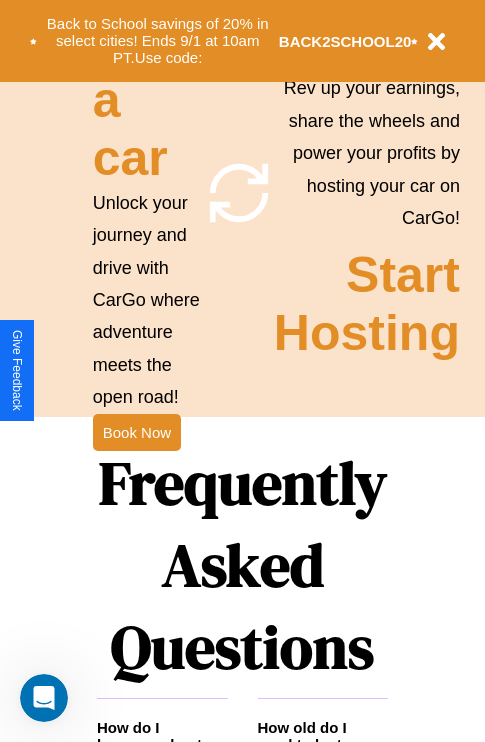 scroll, scrollTop: 1947, scrollLeft: 0, axis: vertical 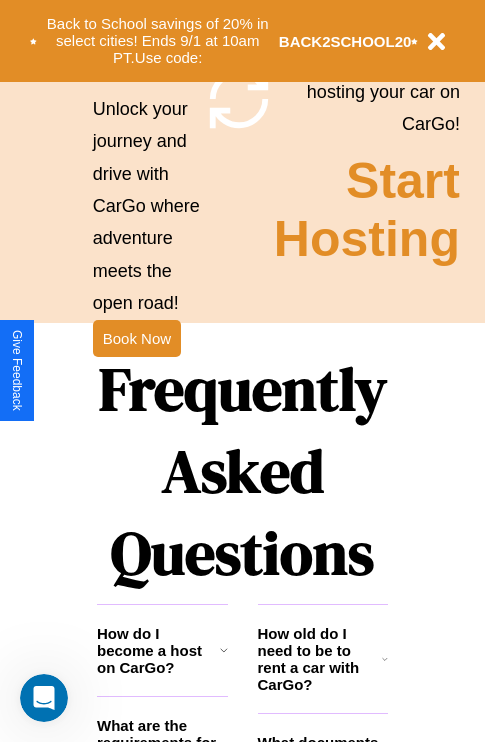 click on "Frequently Asked Questions" at bounding box center (242, 471) 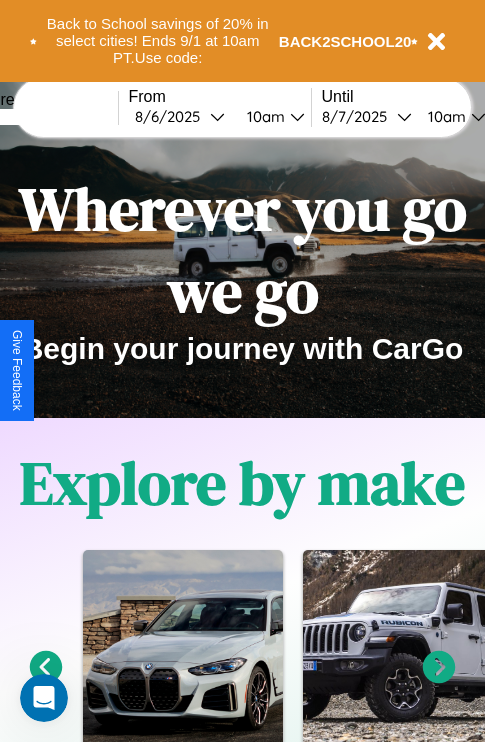 scroll, scrollTop: 0, scrollLeft: 0, axis: both 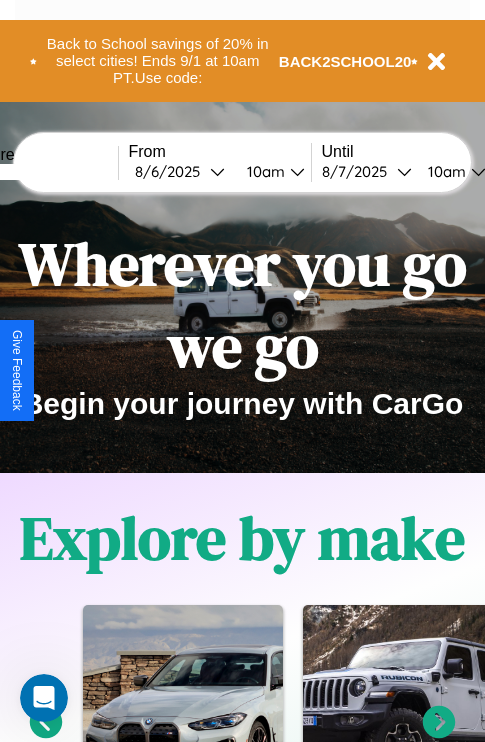 click at bounding box center (43, 172) 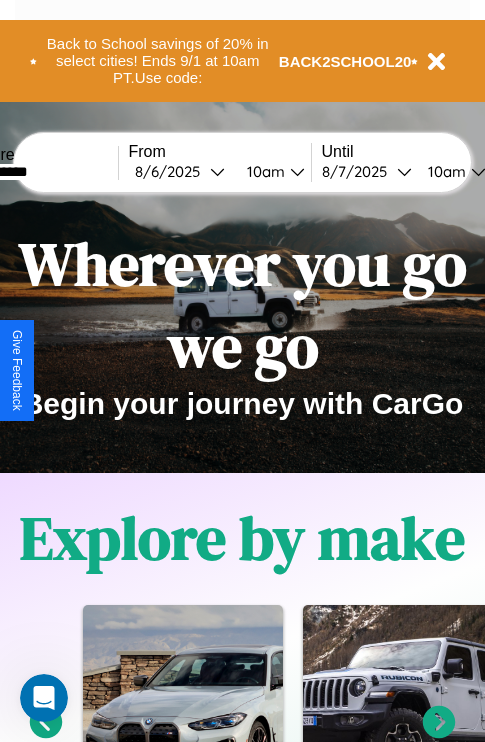 type on "**********" 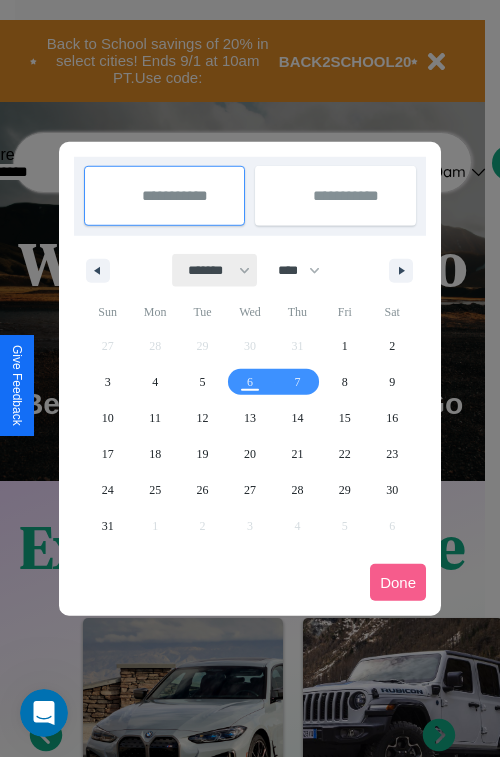 click on "******* ******** ***** ***** *** **** **** ****** ********* ******* ******** ********" at bounding box center (215, 270) 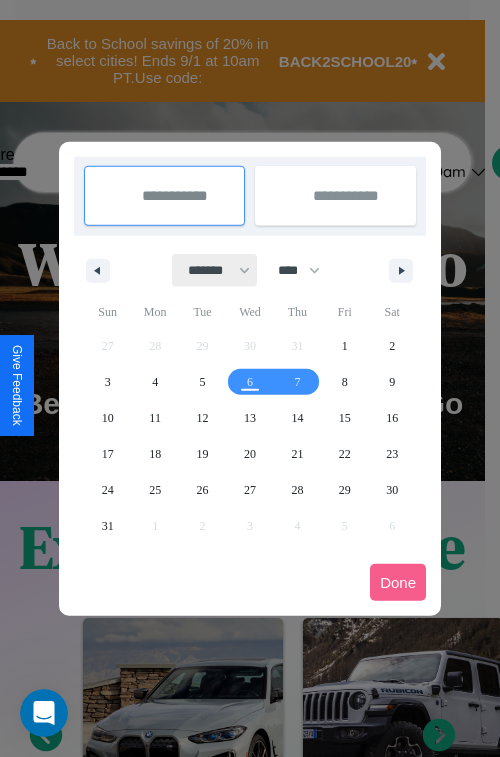 select on "**" 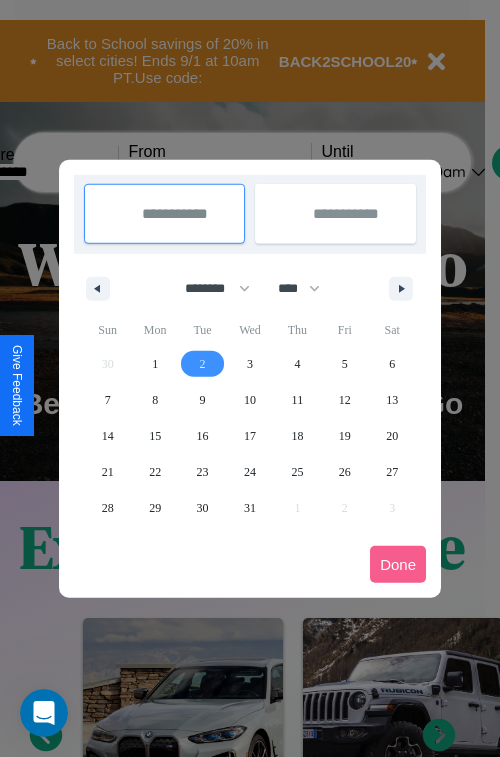 click on "2" at bounding box center [203, 364] 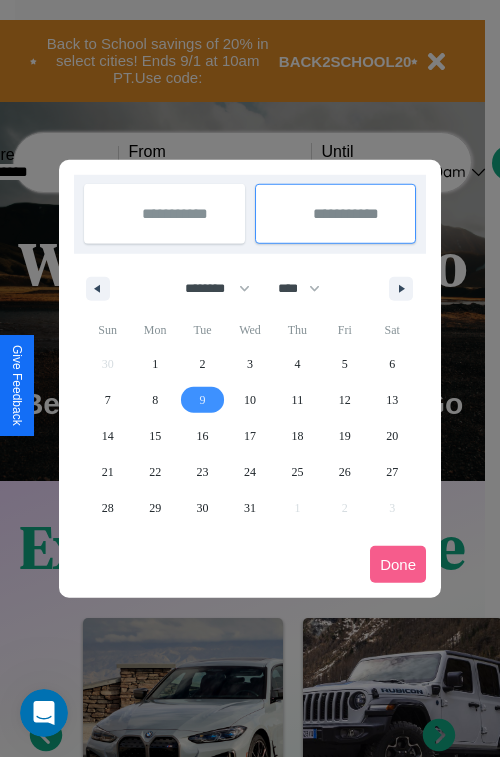 click on "9" at bounding box center [203, 400] 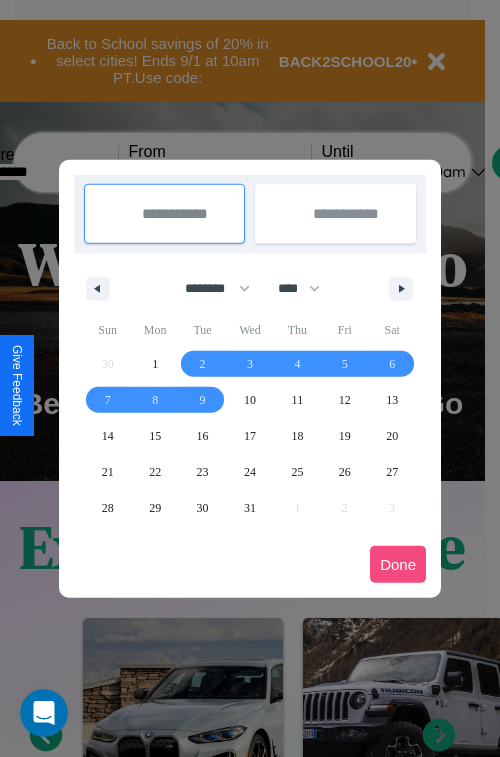 click on "Done" at bounding box center [398, 564] 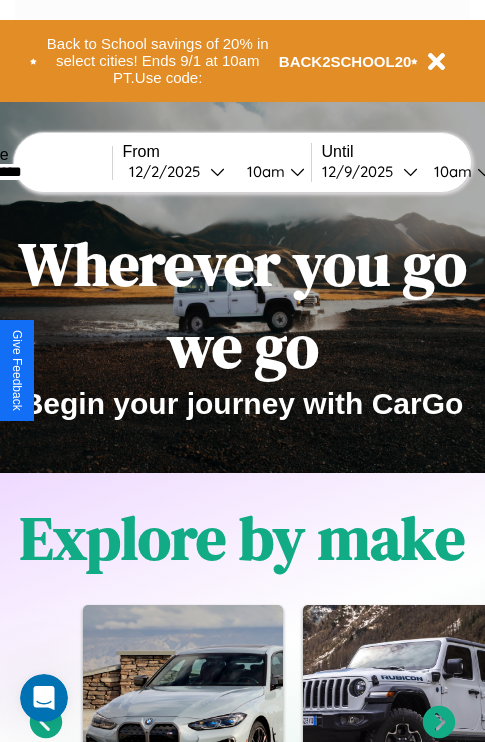 scroll, scrollTop: 0, scrollLeft: 74, axis: horizontal 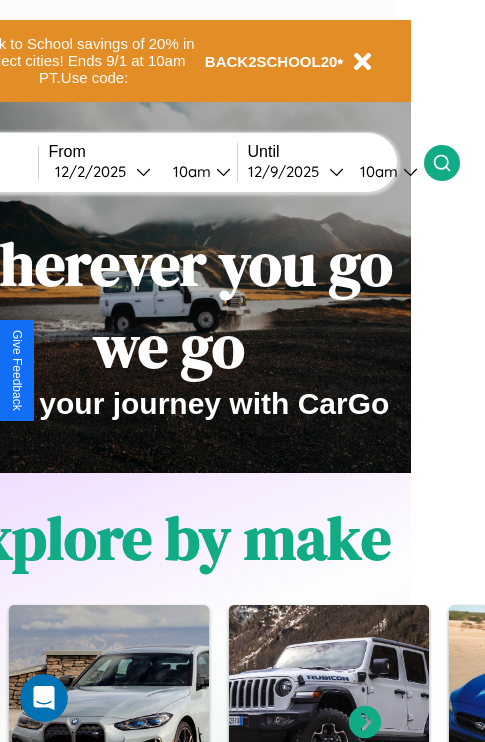 click 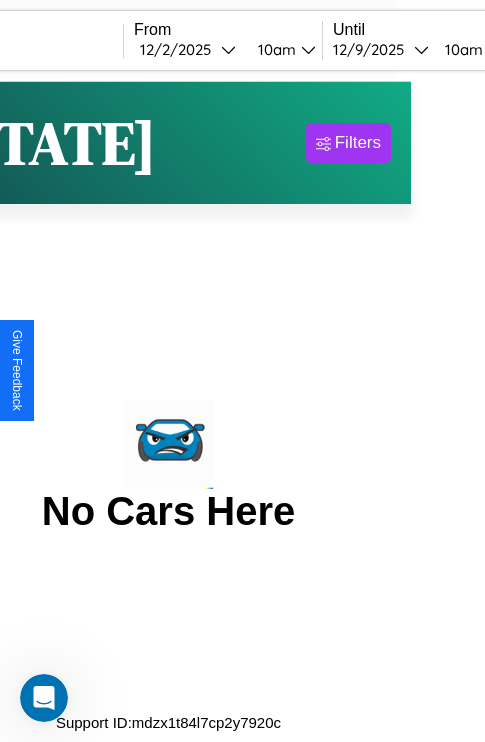 scroll, scrollTop: 0, scrollLeft: 0, axis: both 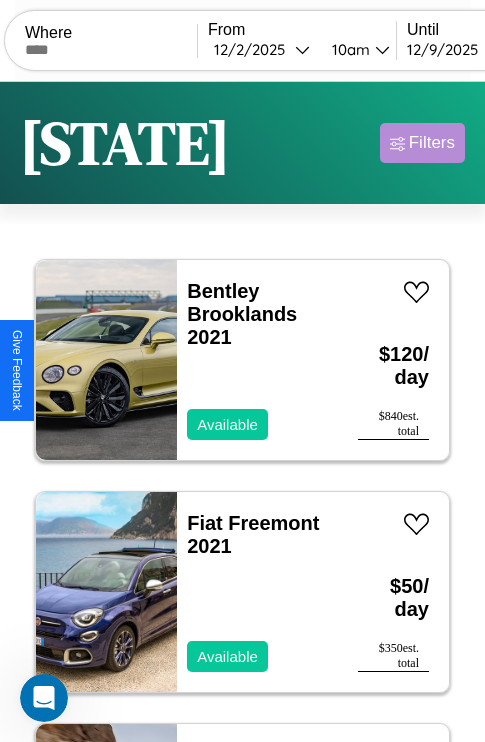 click on "Filters" at bounding box center (432, 143) 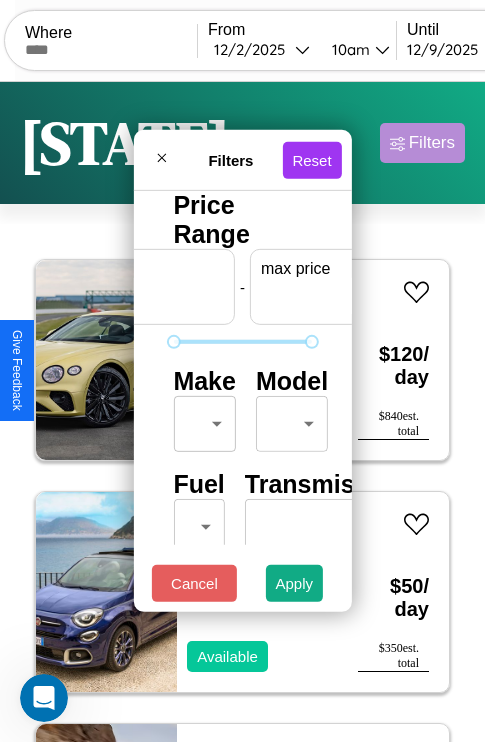 scroll, scrollTop: 0, scrollLeft: 124, axis: horizontal 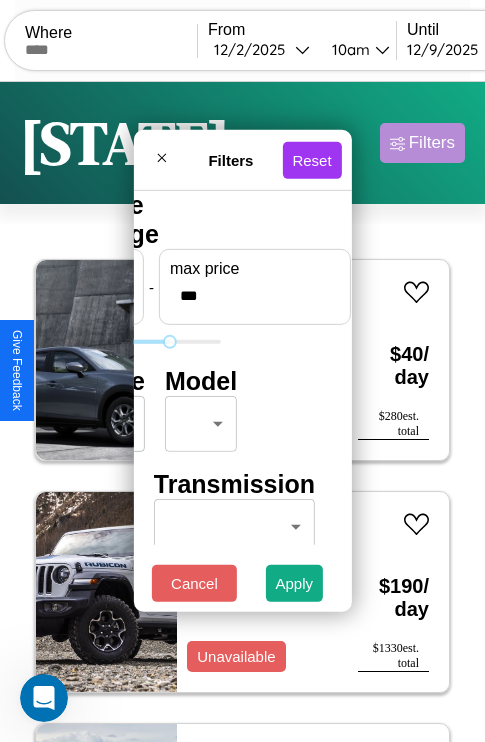 type on "***" 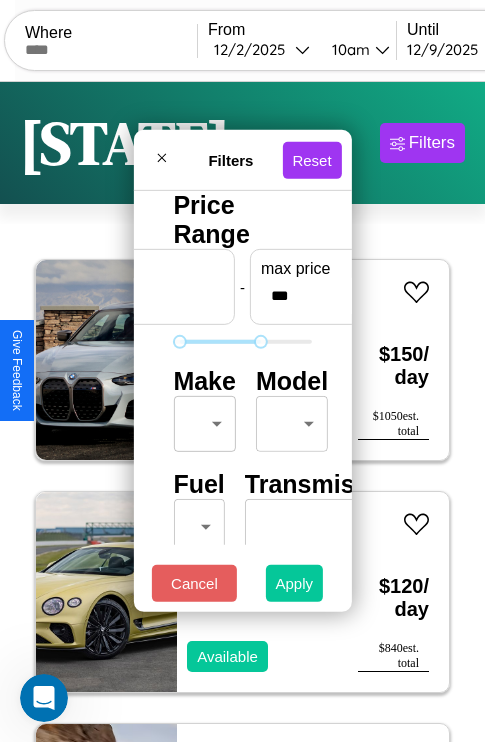 type on "**" 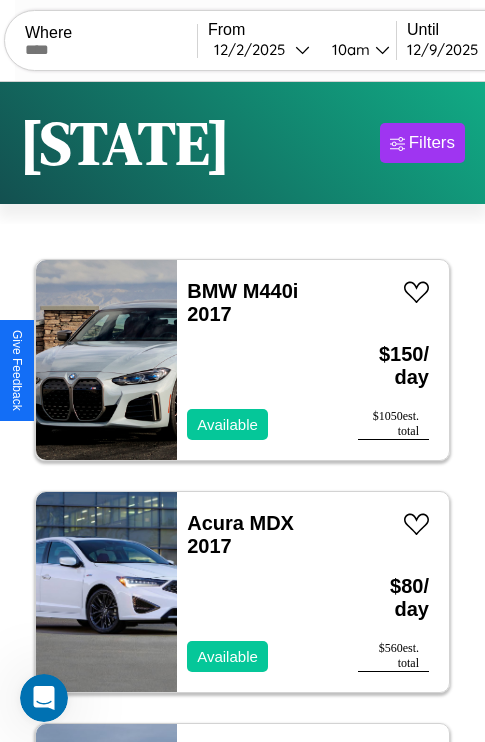scroll, scrollTop: 66, scrollLeft: 0, axis: vertical 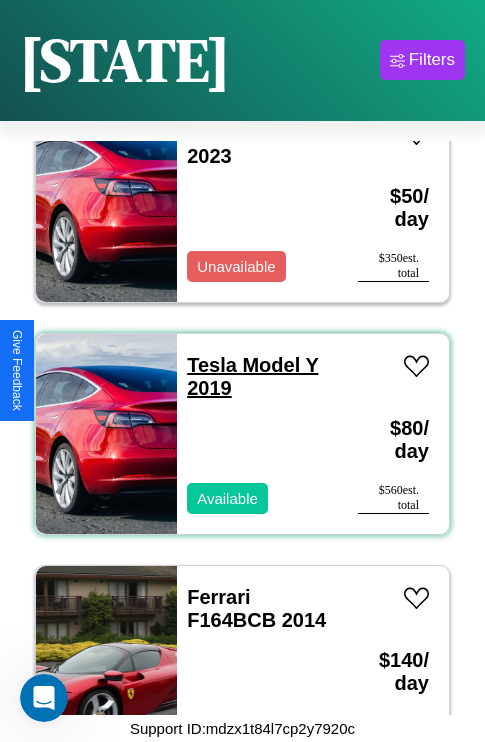 click on "Tesla   Model Y   2019" at bounding box center (252, 376) 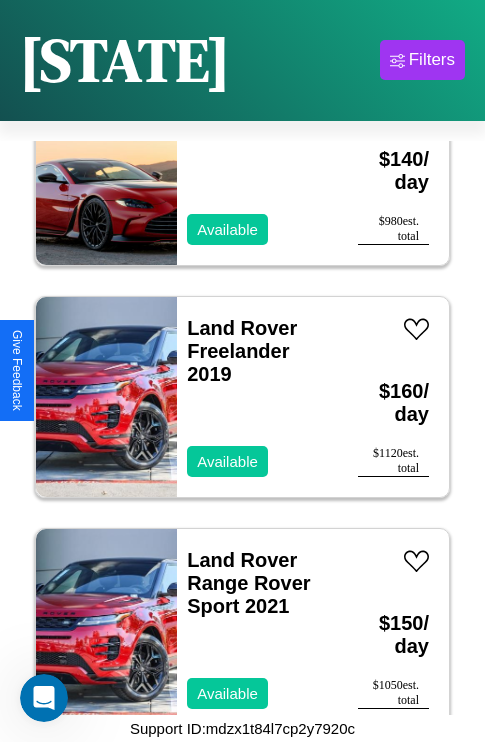 scroll, scrollTop: 12139, scrollLeft: 0, axis: vertical 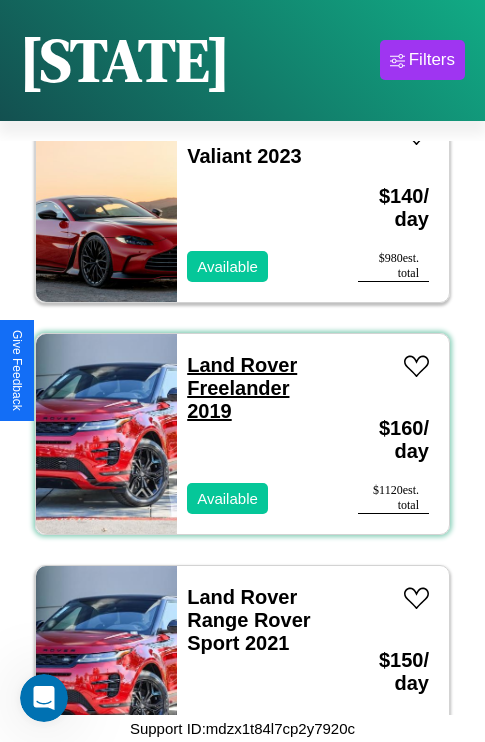 click on "Land Rover   Freelander   2019" at bounding box center (242, 388) 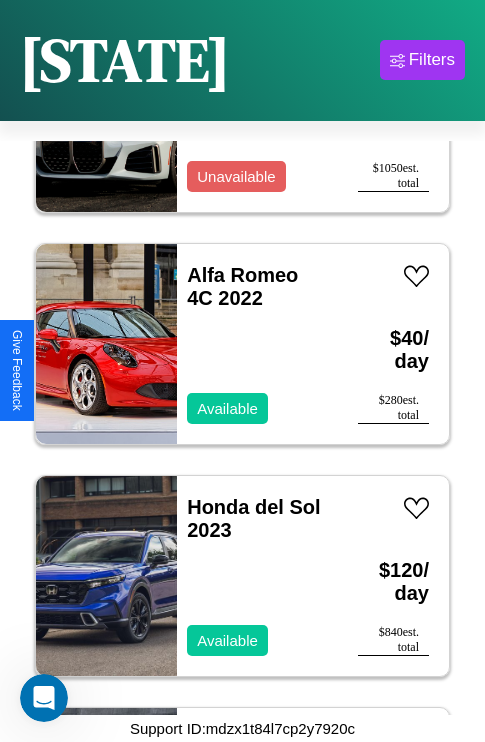 scroll, scrollTop: 15619, scrollLeft: 0, axis: vertical 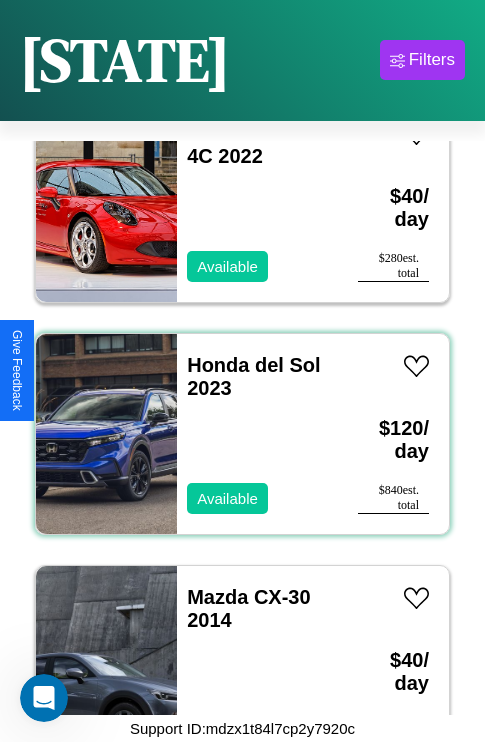 click on "Honda   del Sol   2023 Available" at bounding box center (257, 434) 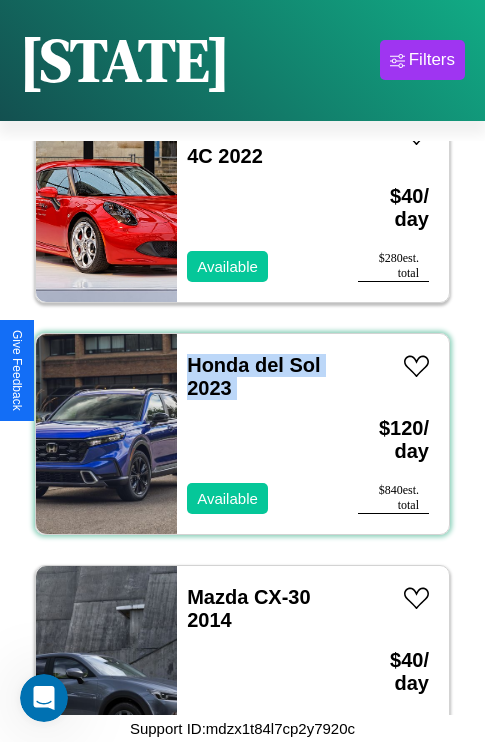 click on "Honda   del Sol   2023 Available" at bounding box center [257, 434] 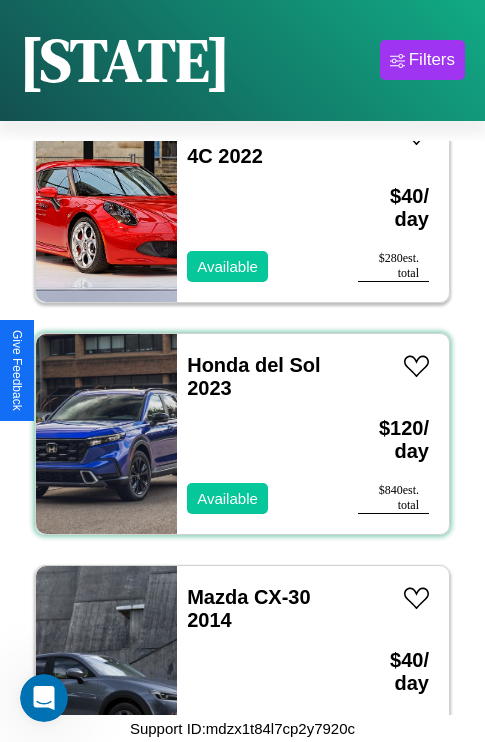click on "Honda   del Sol   2023 Available" at bounding box center (257, 434) 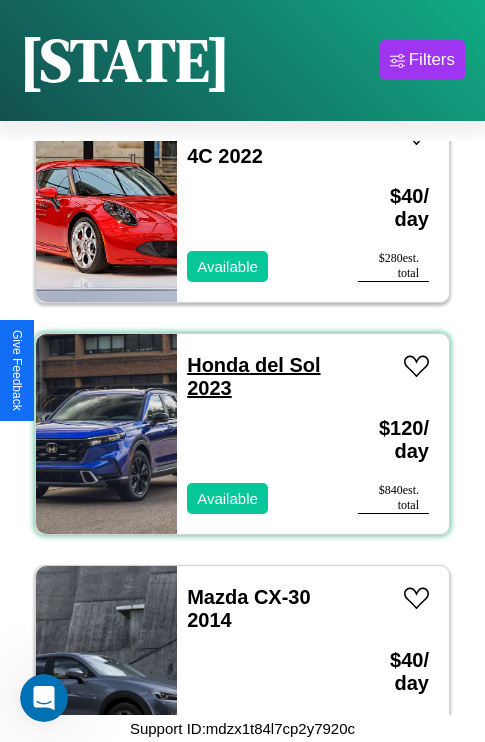 click on "Honda   del Sol   2023" at bounding box center [253, 376] 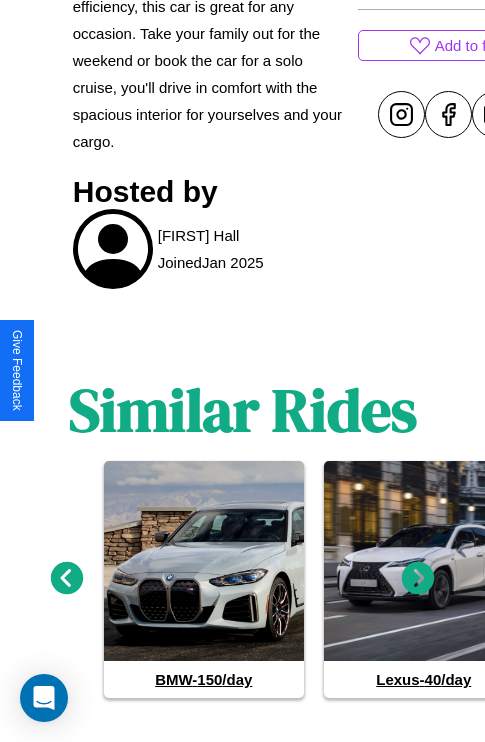 scroll, scrollTop: 925, scrollLeft: 0, axis: vertical 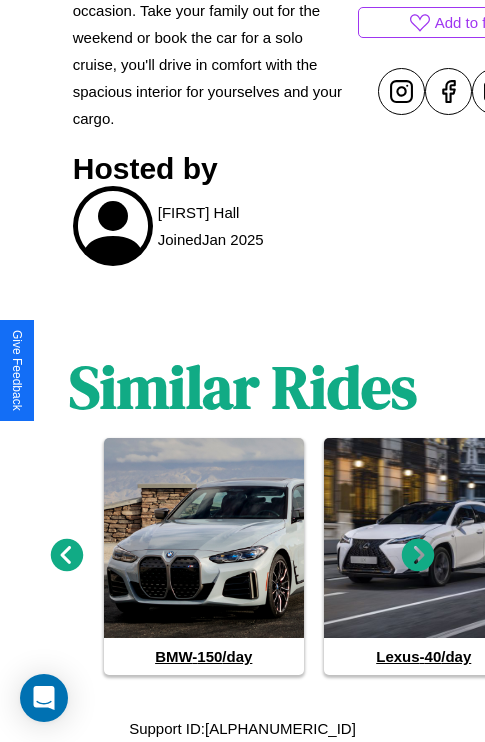 click 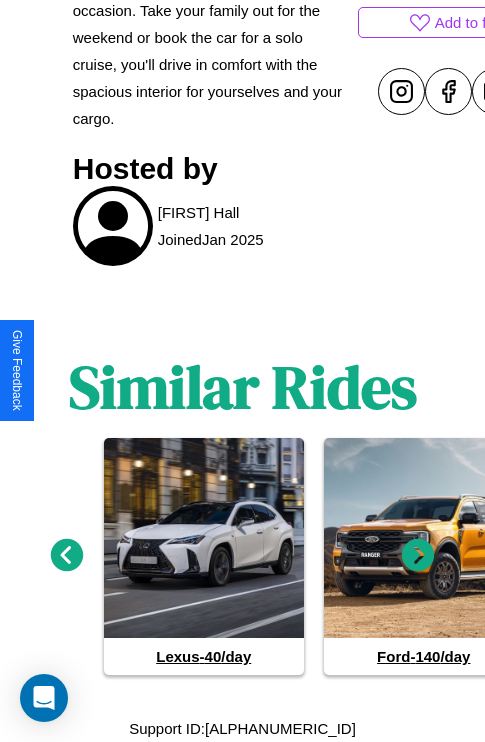 click 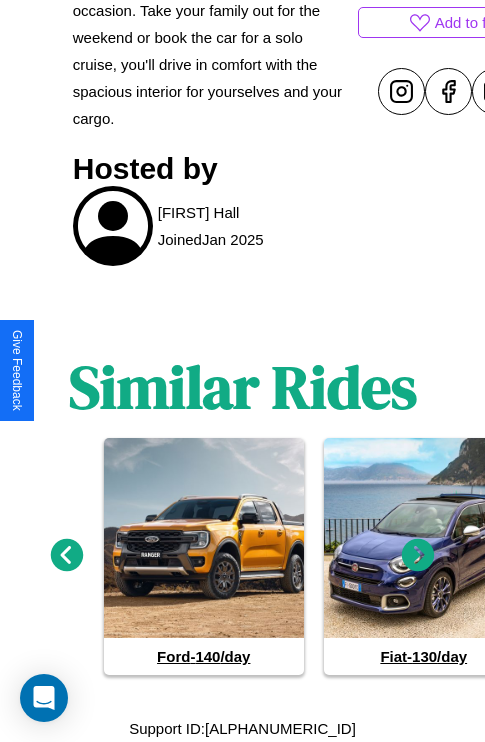 click 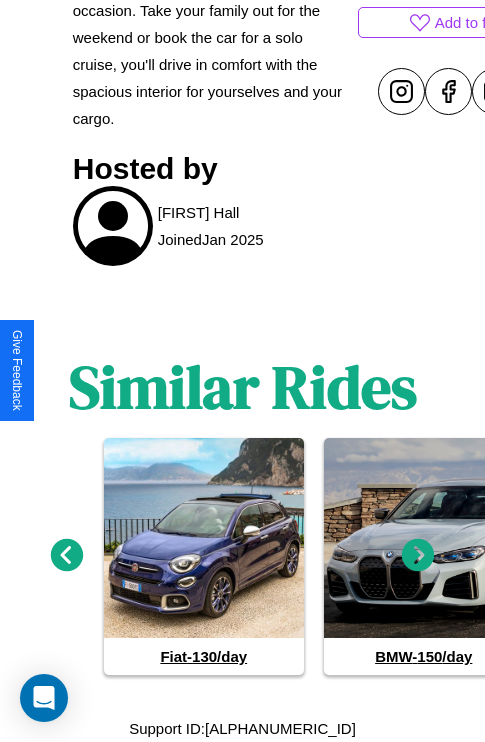 click 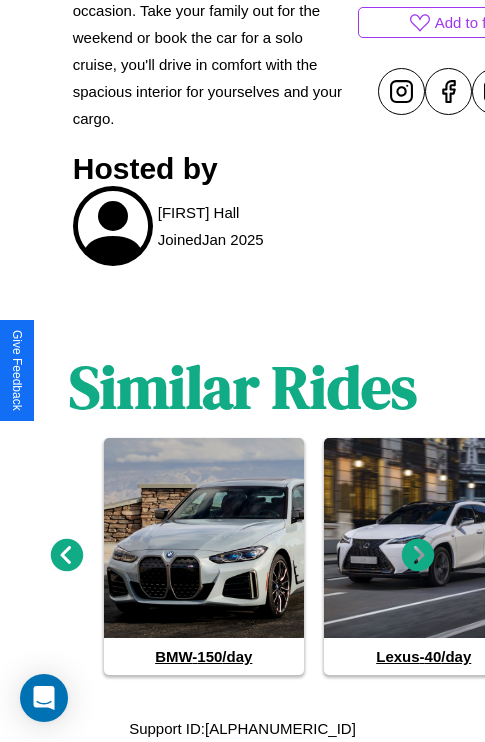 click 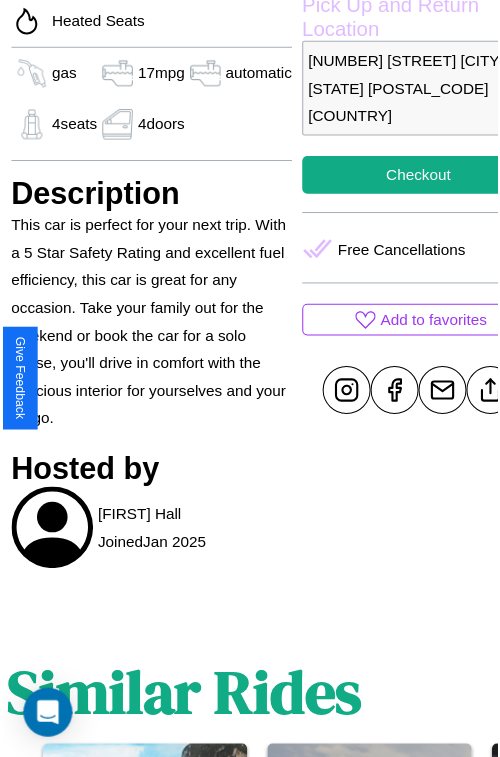 scroll, scrollTop: 550, scrollLeft: 84, axis: both 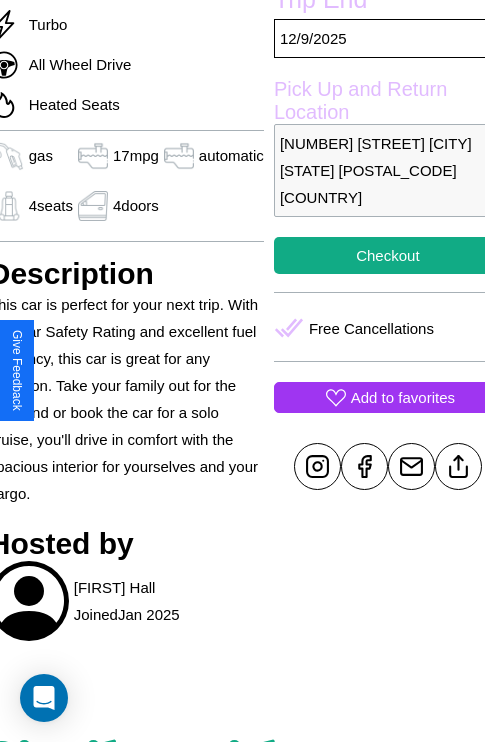 click on "Add to favorites" at bounding box center (403, 397) 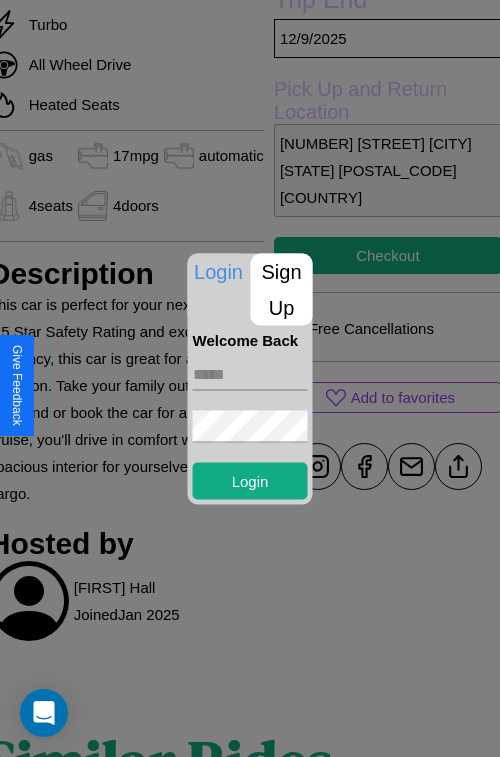 click on "Sign Up" at bounding box center (282, 289) 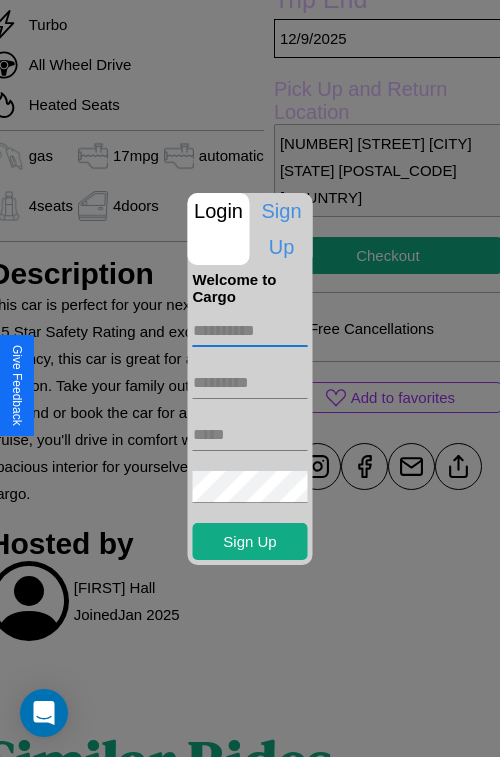 click at bounding box center (250, 331) 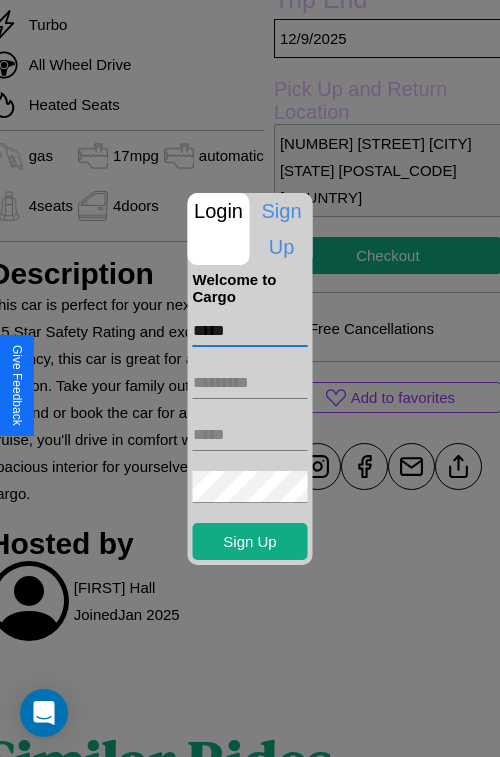 type on "*****" 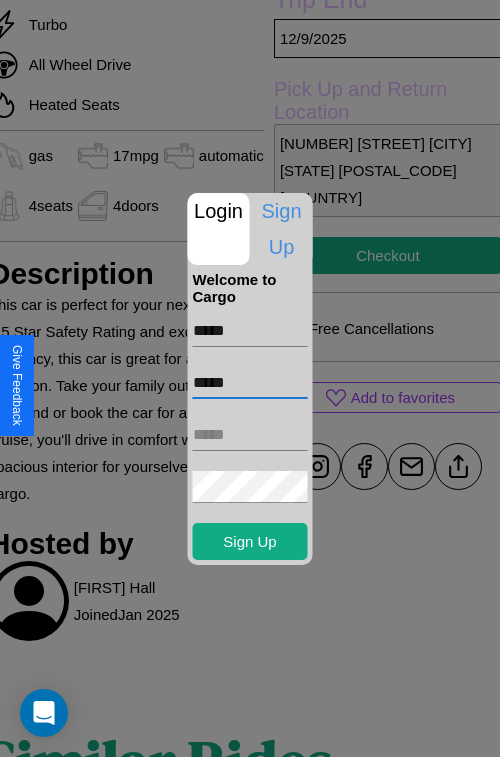 type on "*****" 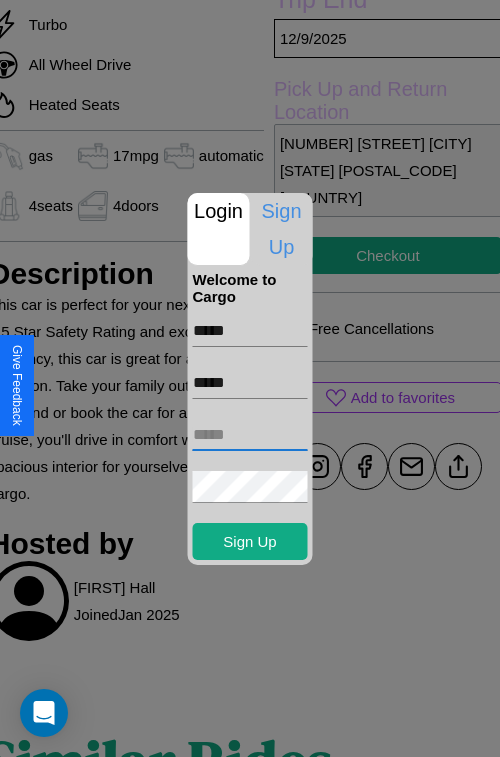 click at bounding box center (250, 435) 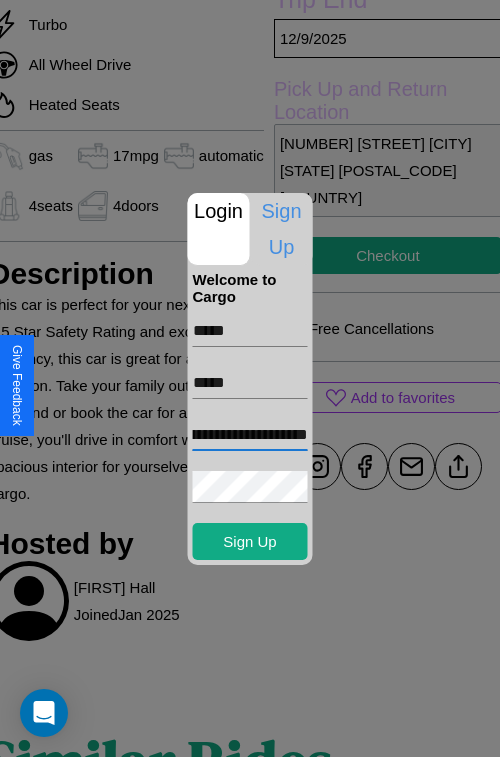 scroll, scrollTop: 0, scrollLeft: 78, axis: horizontal 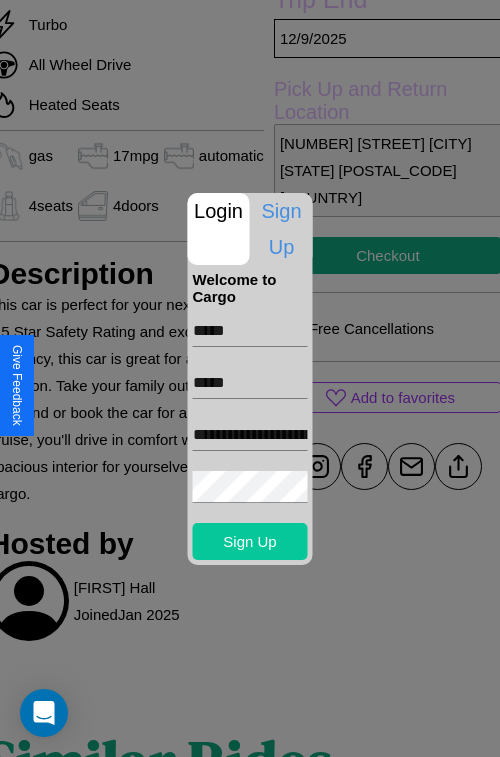 click on "Sign Up" at bounding box center (250, 541) 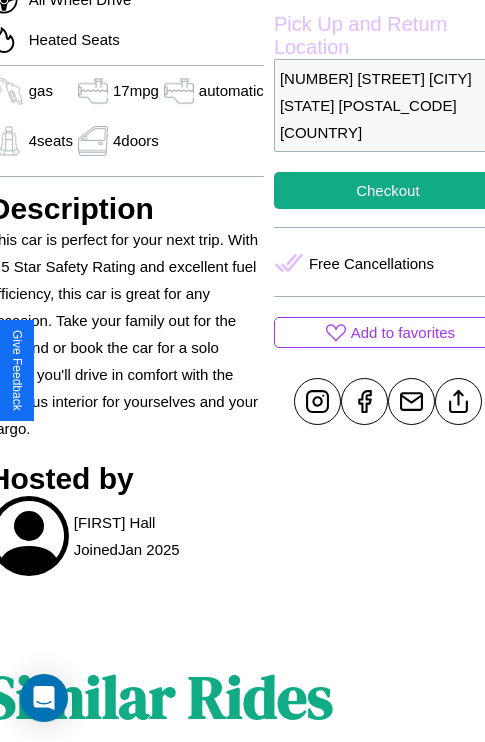 scroll, scrollTop: 619, scrollLeft: 84, axis: both 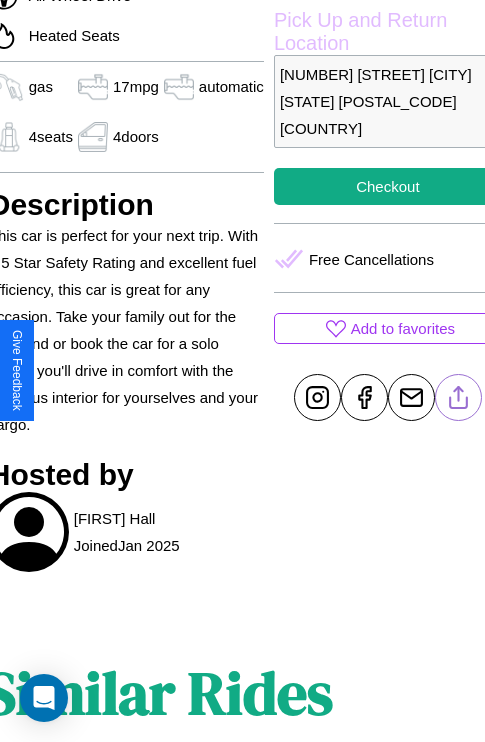 click 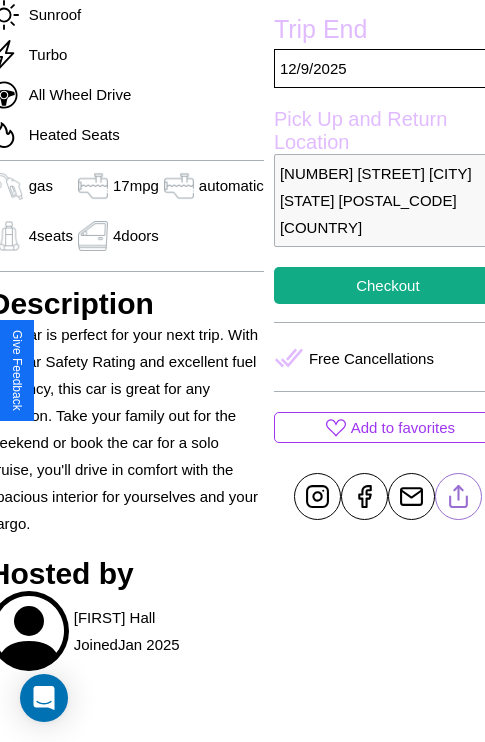 scroll, scrollTop: 408, scrollLeft: 84, axis: both 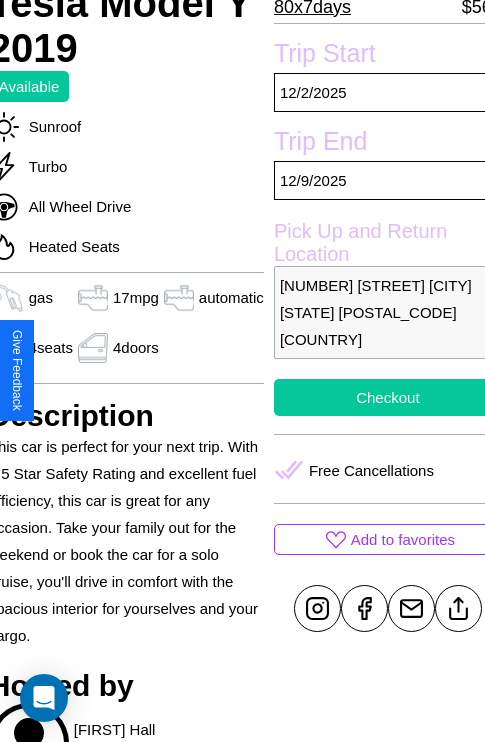 click on "Checkout" at bounding box center (388, 397) 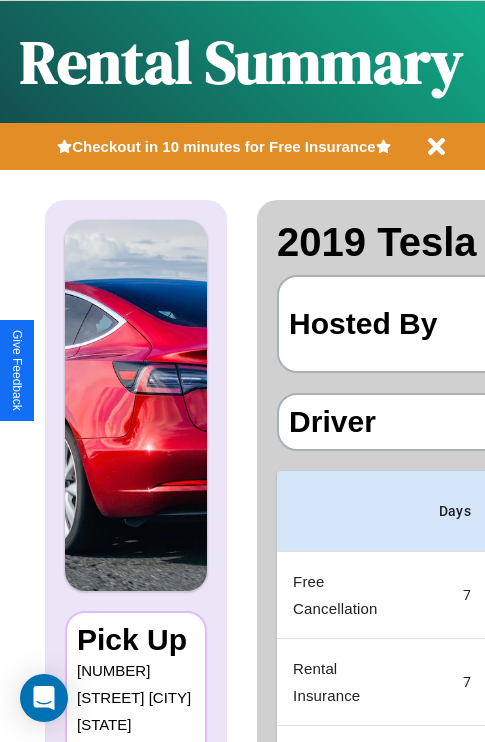 scroll, scrollTop: 0, scrollLeft: 387, axis: horizontal 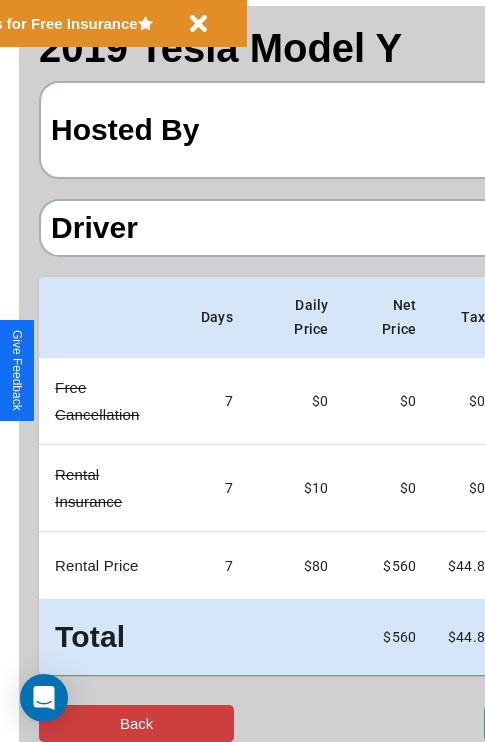click on "Back" at bounding box center [136, 723] 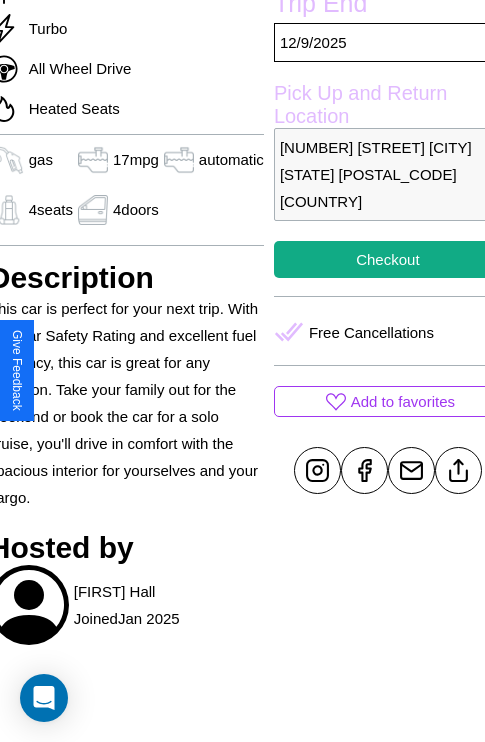 scroll, scrollTop: 550, scrollLeft: 84, axis: both 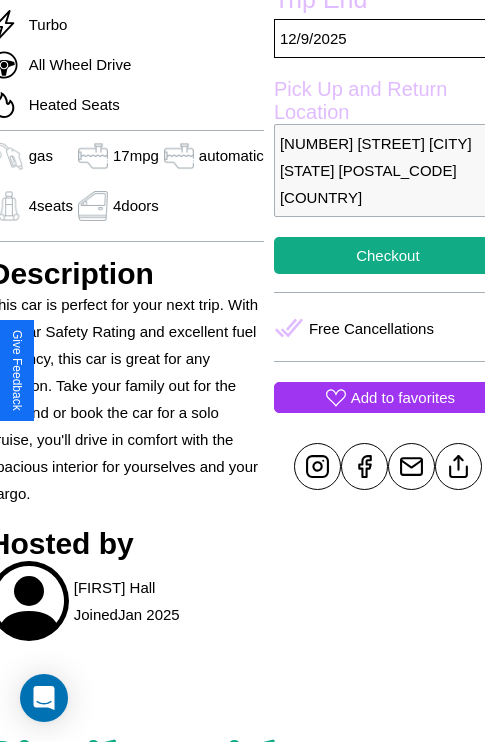click on "Add to favorites" at bounding box center (403, 397) 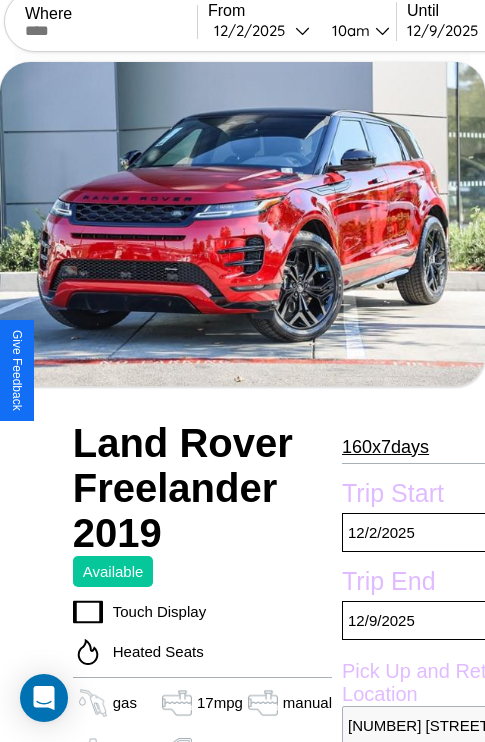 scroll, scrollTop: 95, scrollLeft: 0, axis: vertical 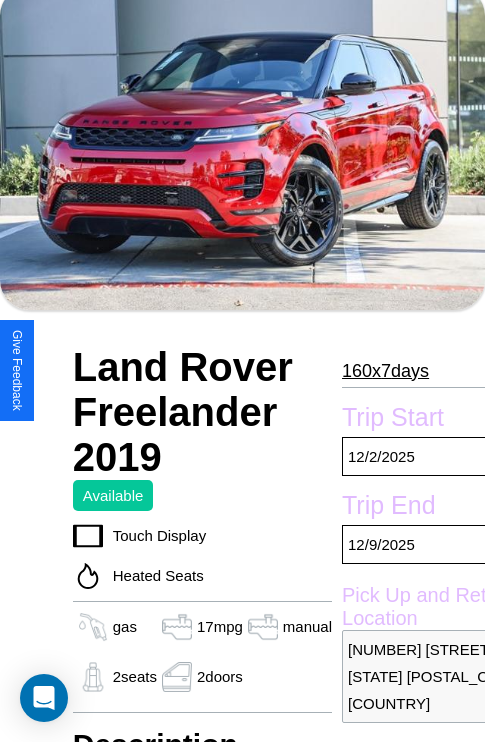 click on "160  x  7  days" at bounding box center (385, 371) 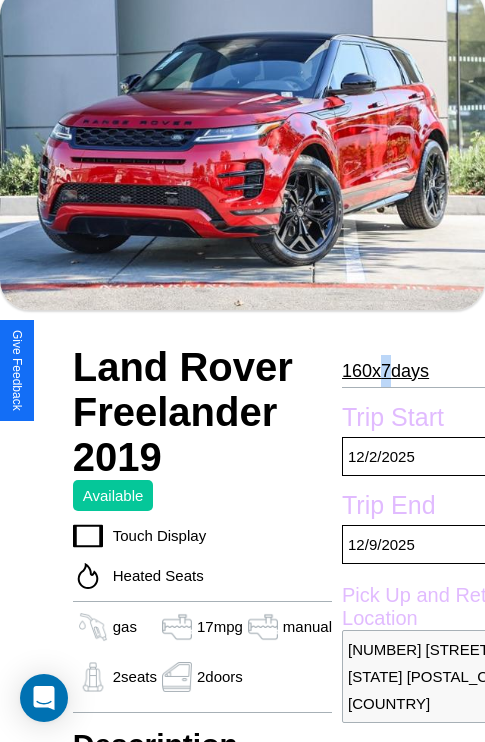 click on "160  x  7  days" at bounding box center [385, 371] 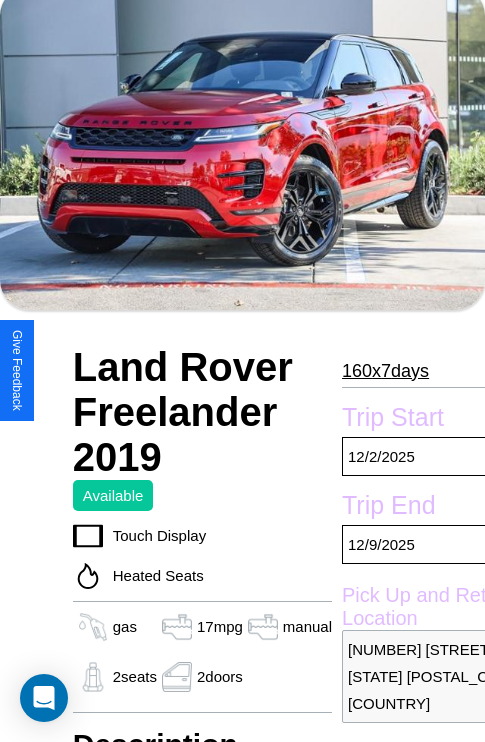 click on "160  x  7  days" at bounding box center [385, 371] 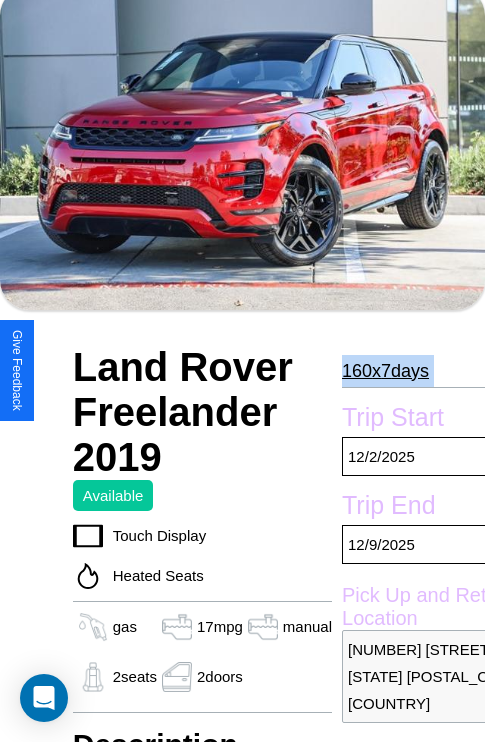 click on "160  x  7  days" at bounding box center [385, 371] 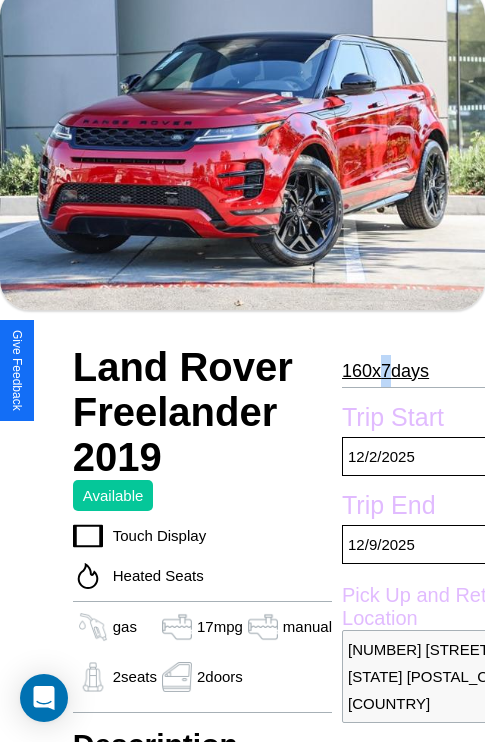 click on "160  x  7  days" at bounding box center (385, 371) 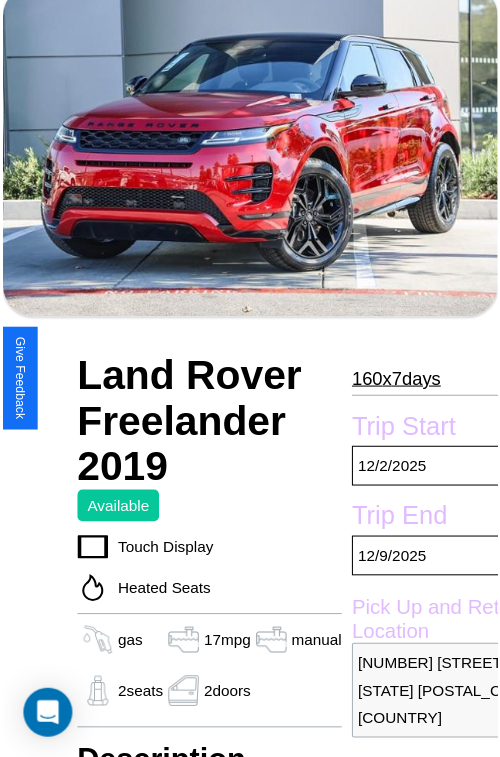 scroll, scrollTop: 180, scrollLeft: 68, axis: both 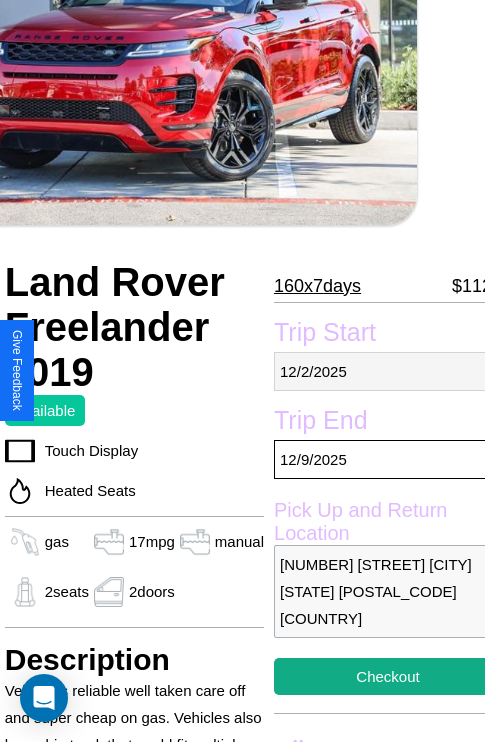 click on "12 / 2 / 2025" at bounding box center (388, 371) 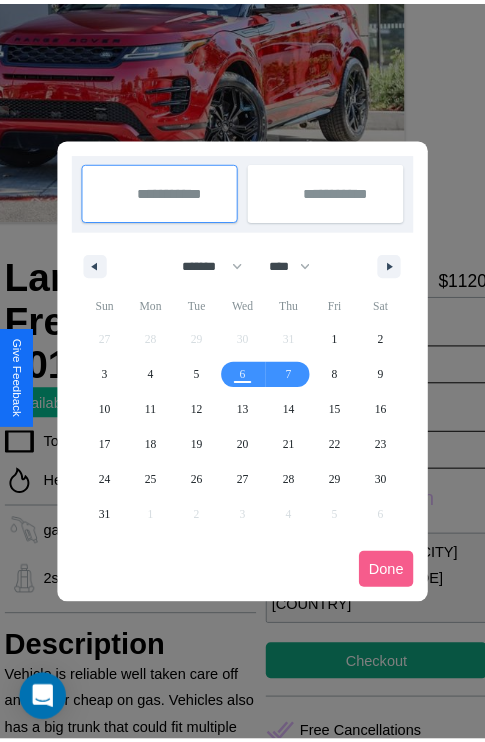 scroll, scrollTop: 0, scrollLeft: 68, axis: horizontal 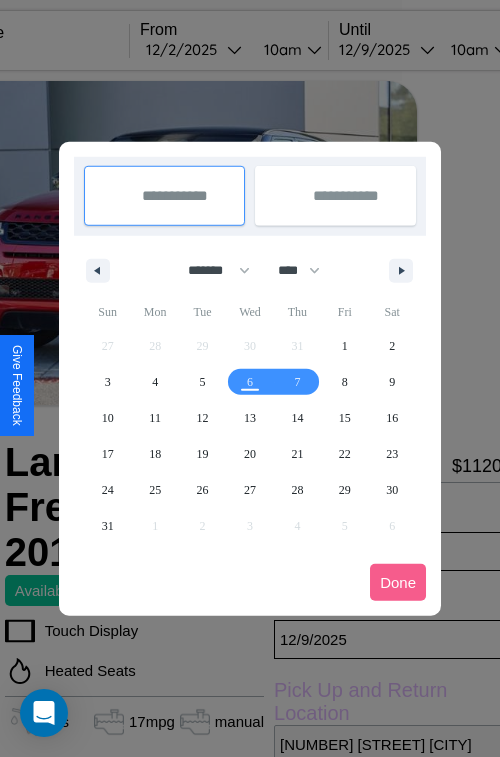 click at bounding box center [250, 378] 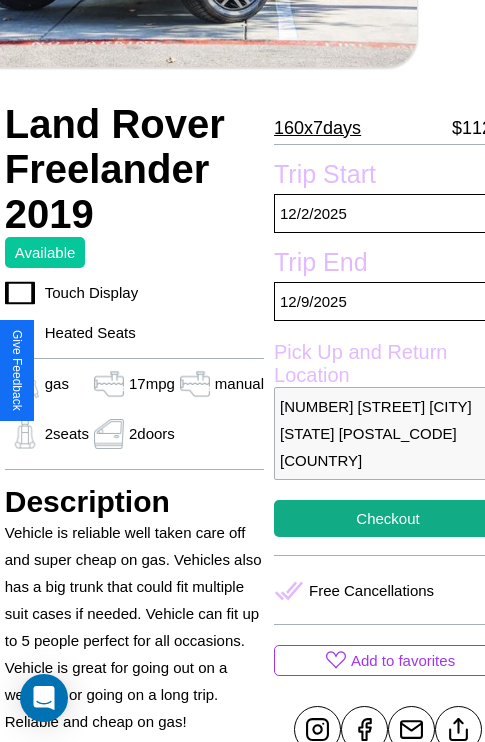 scroll, scrollTop: 669, scrollLeft: 68, axis: both 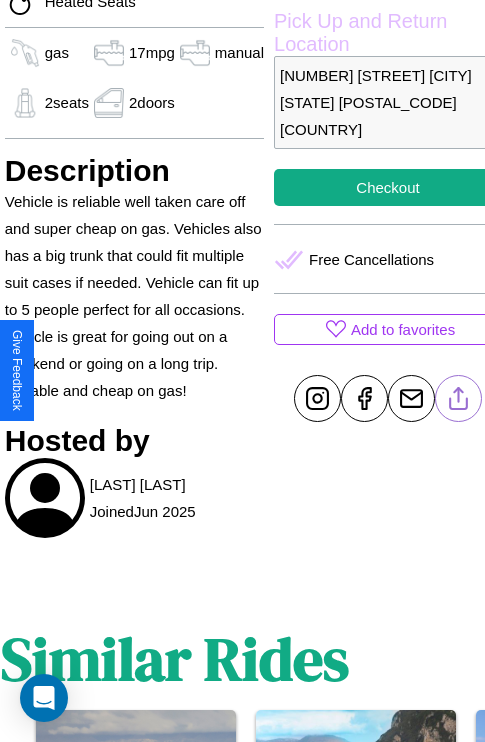 click 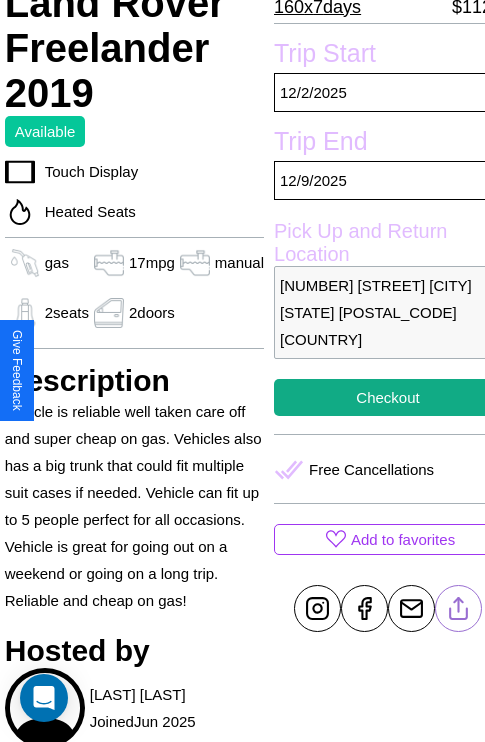 scroll, scrollTop: 458, scrollLeft: 68, axis: both 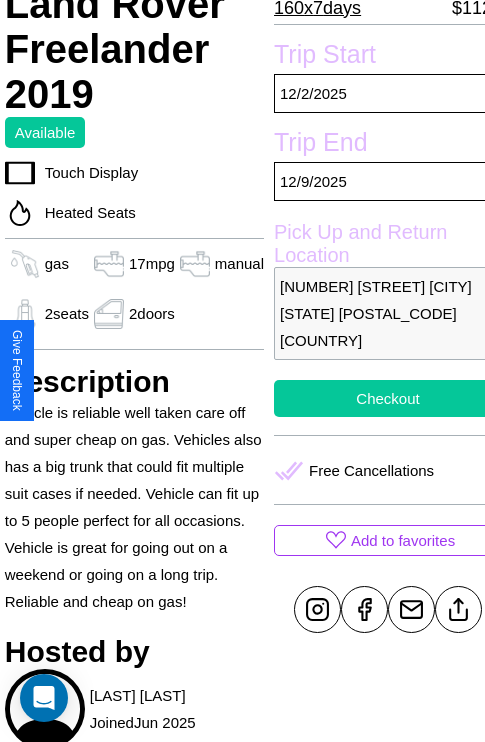 click on "Checkout" at bounding box center [388, 398] 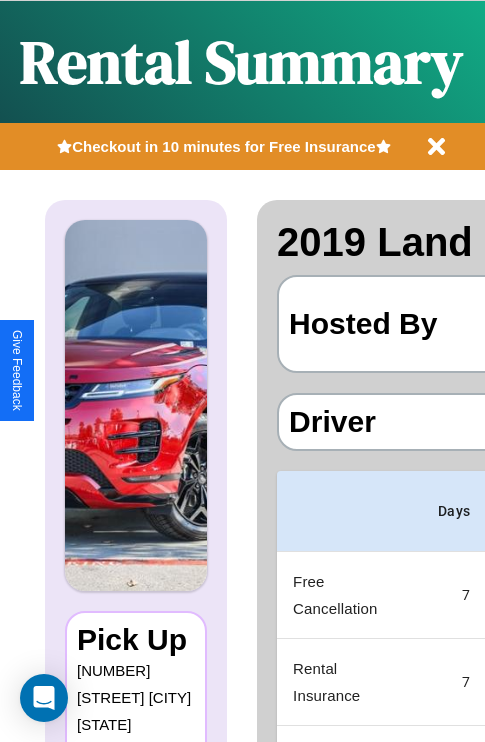 scroll, scrollTop: 0, scrollLeft: 387, axis: horizontal 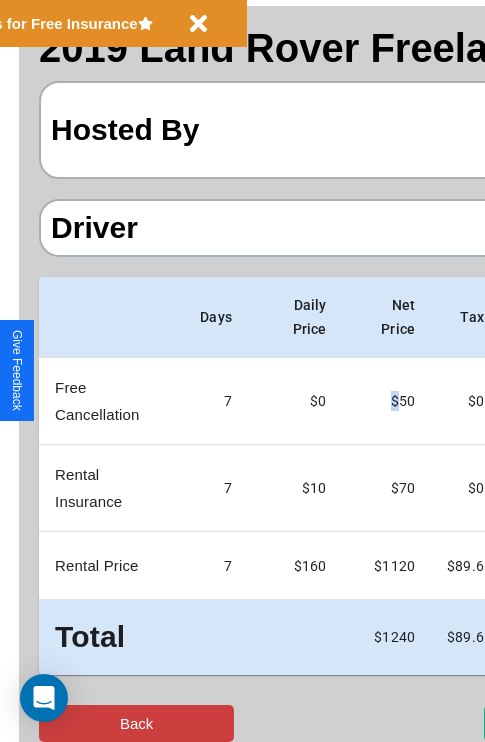 click on "Back" at bounding box center [136, 723] 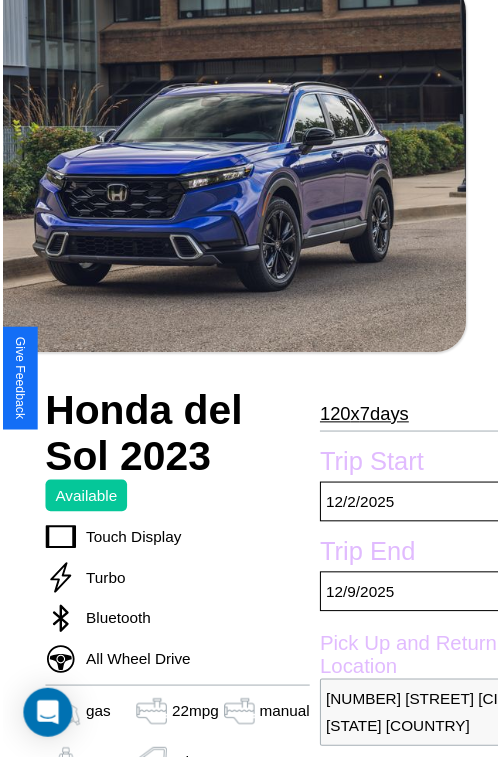 scroll, scrollTop: 220, scrollLeft: 68, axis: both 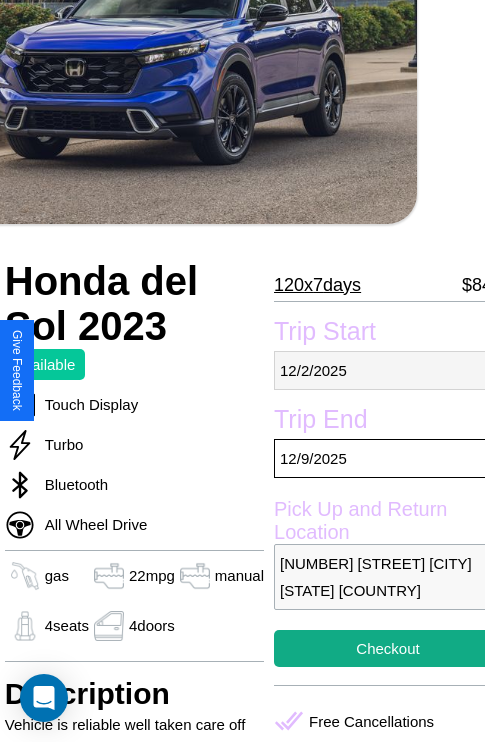 click on "12 / 2 / 2025" at bounding box center (388, 370) 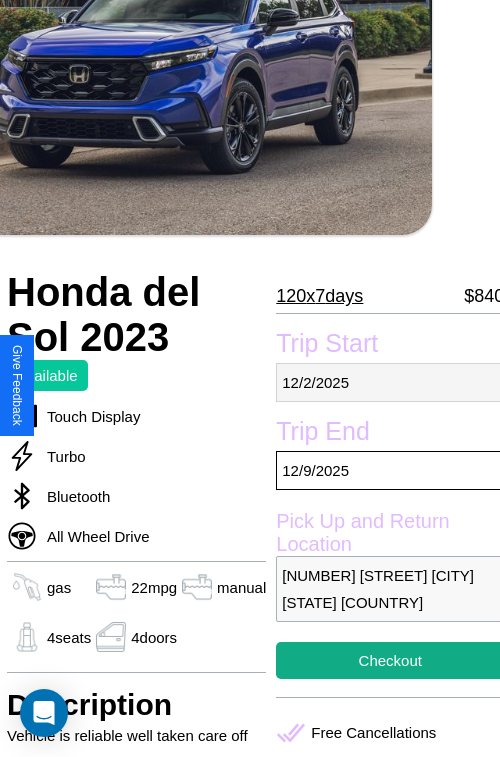 select on "*" 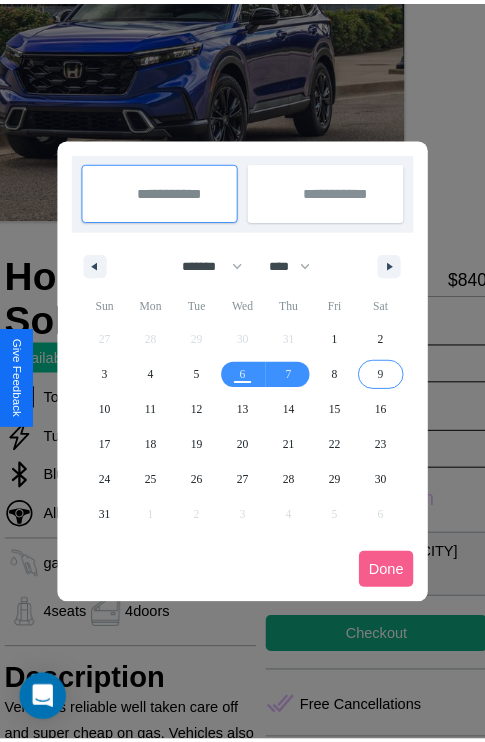 scroll, scrollTop: 0, scrollLeft: 68, axis: horizontal 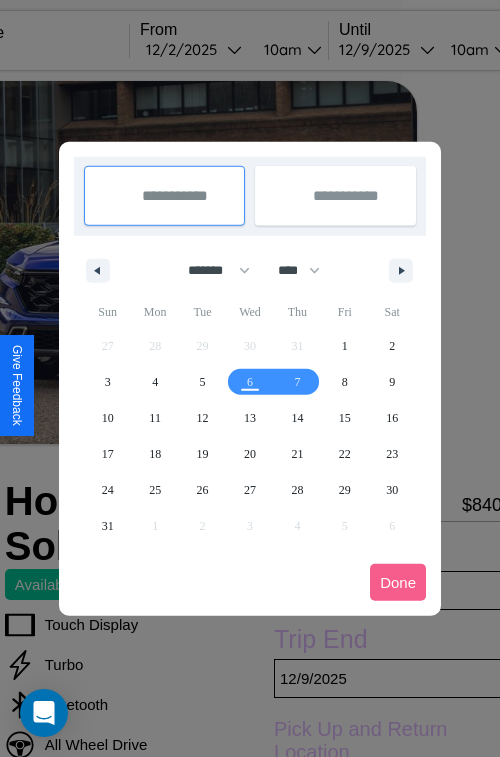 click at bounding box center [250, 378] 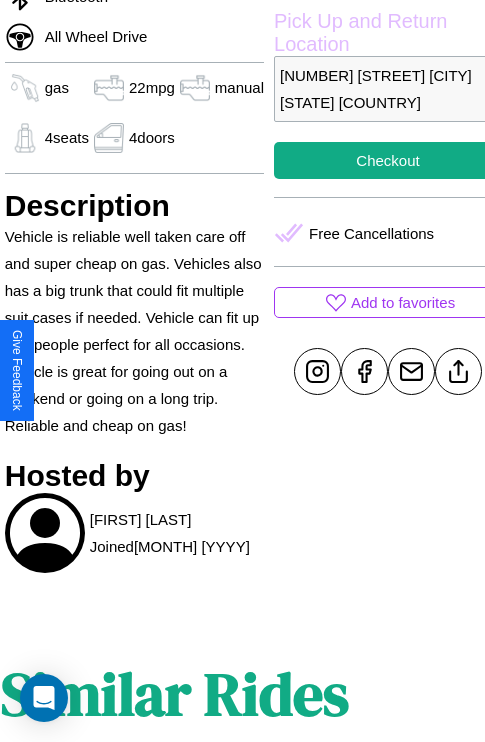 scroll, scrollTop: 709, scrollLeft: 68, axis: both 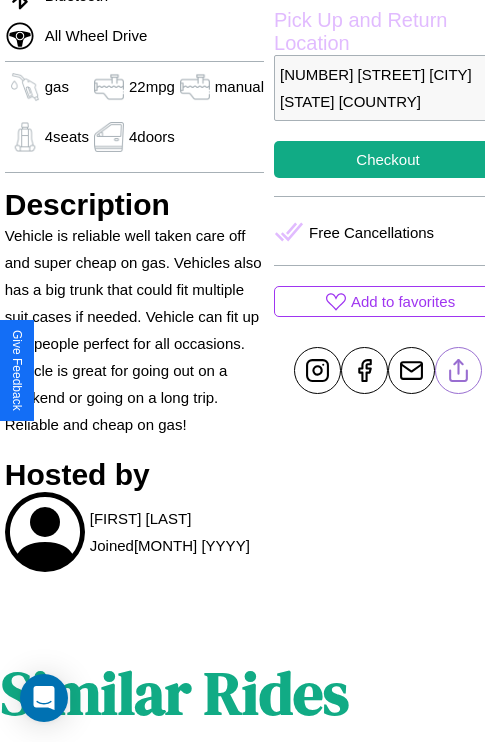click 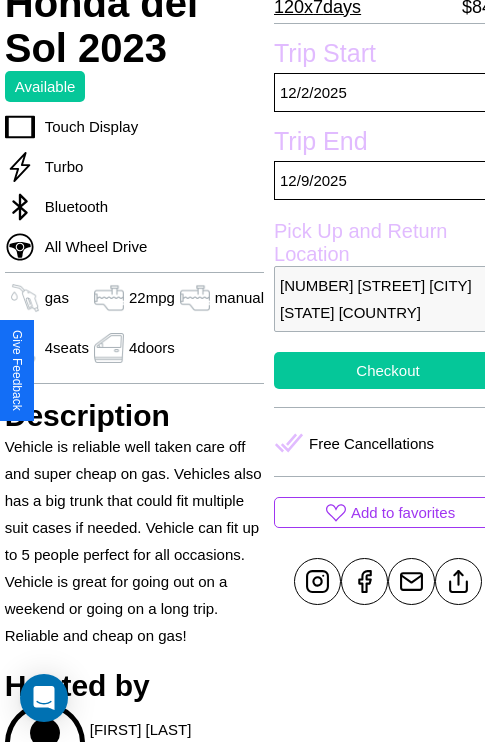click on "Checkout" at bounding box center (388, 370) 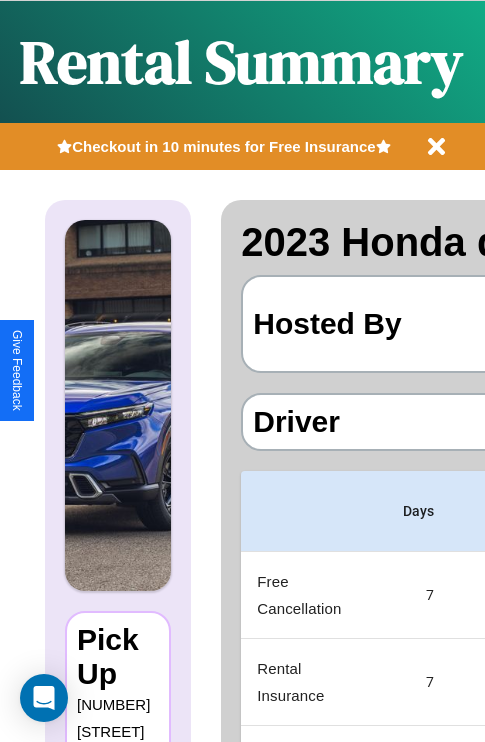 scroll, scrollTop: 0, scrollLeft: 387, axis: horizontal 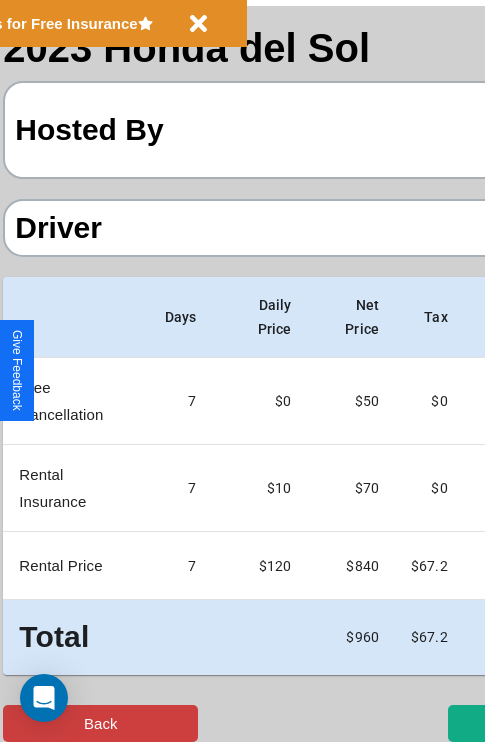 click on "Back" at bounding box center (100, 723) 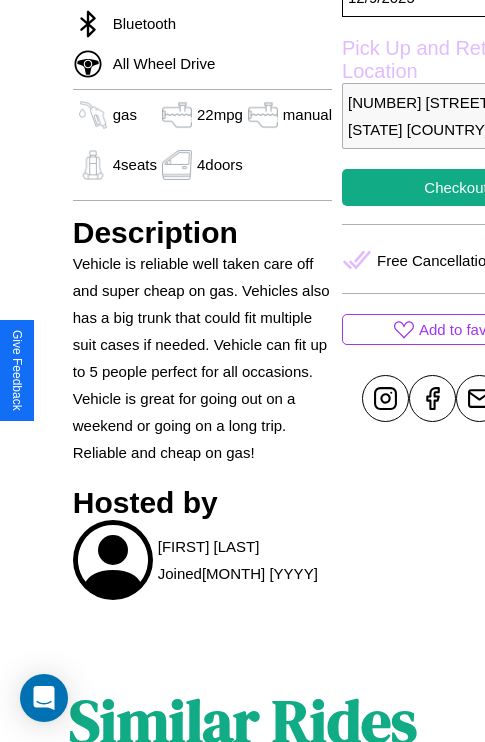 scroll, scrollTop: 709, scrollLeft: 48, axis: both 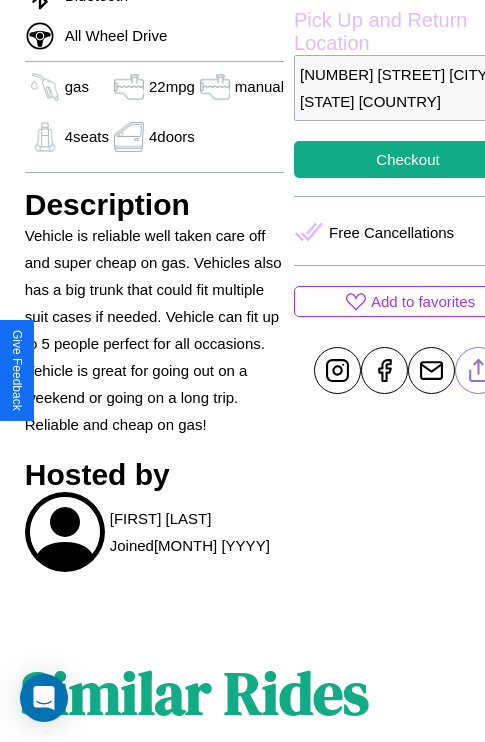 click 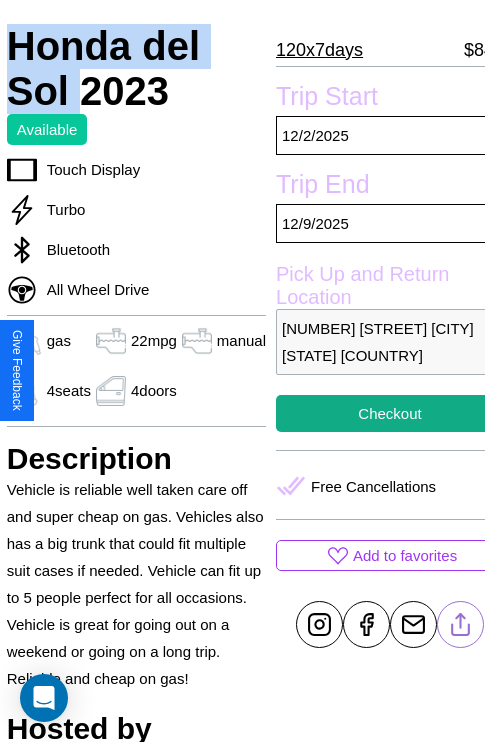 scroll, scrollTop: 498, scrollLeft: 68, axis: both 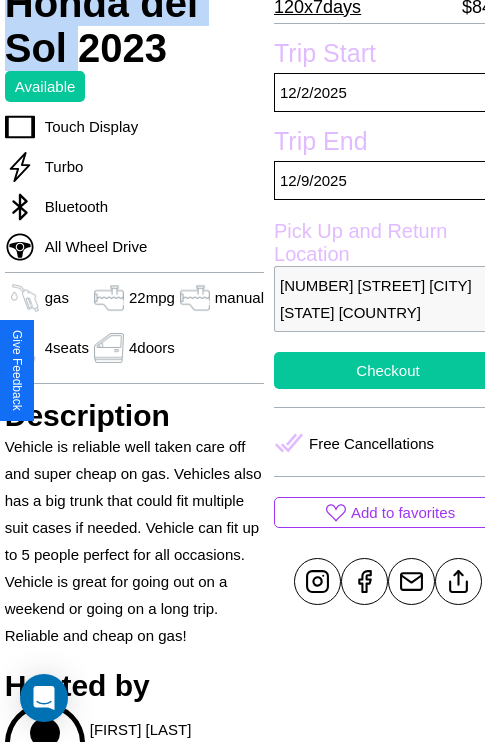 click on "Checkout" at bounding box center [388, 370] 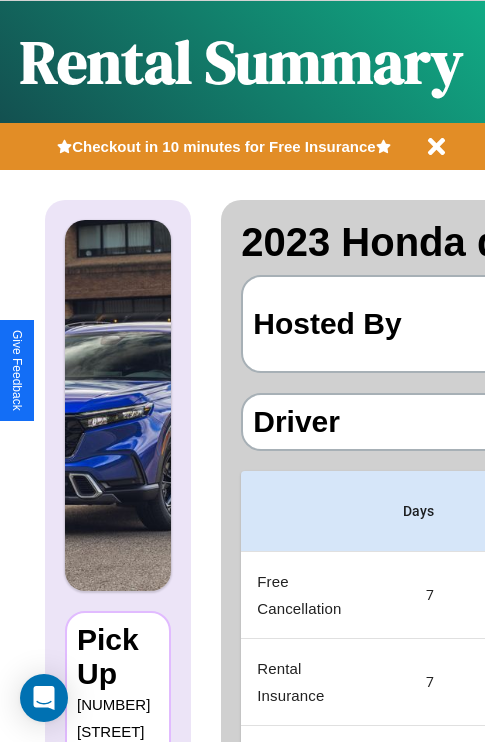 scroll, scrollTop: 0, scrollLeft: 387, axis: horizontal 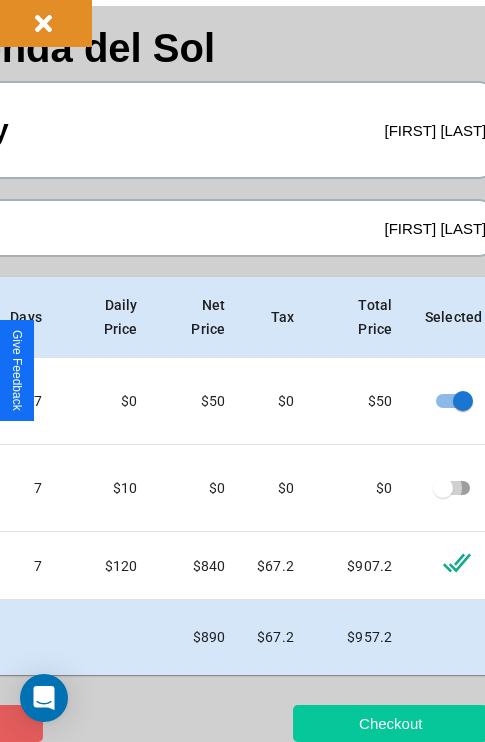 click on "Checkout" at bounding box center (390, 723) 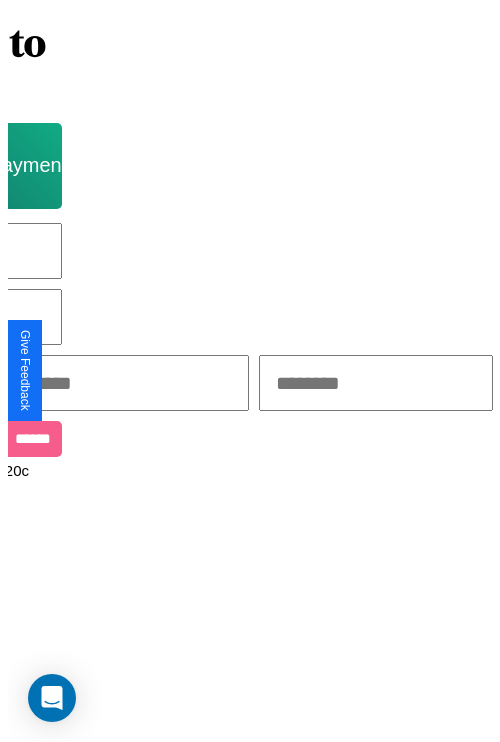 scroll, scrollTop: 0, scrollLeft: 0, axis: both 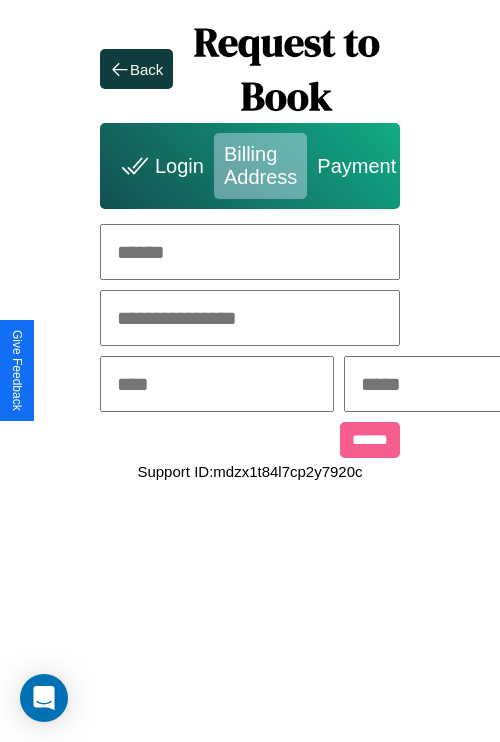 click at bounding box center (250, 252) 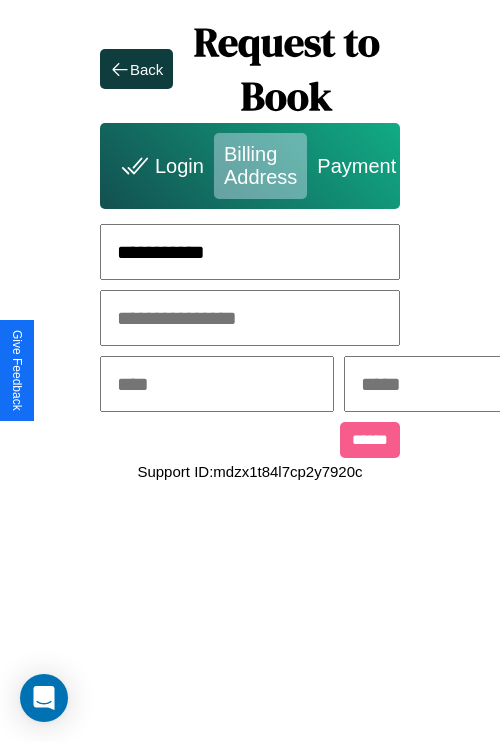 type on "**********" 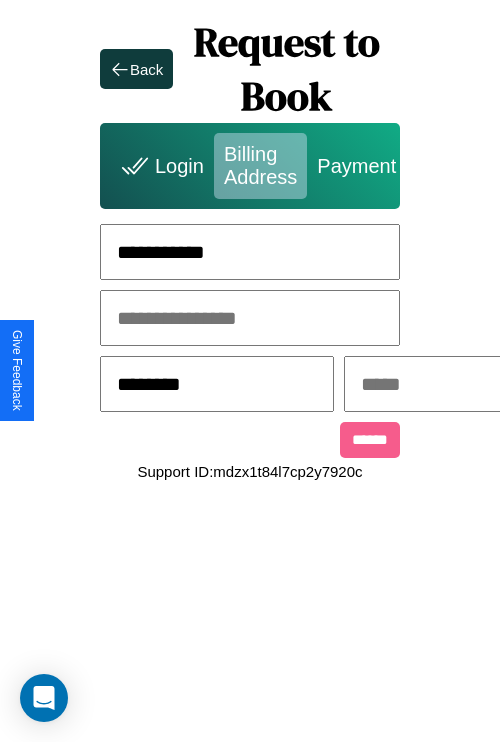 type on "********" 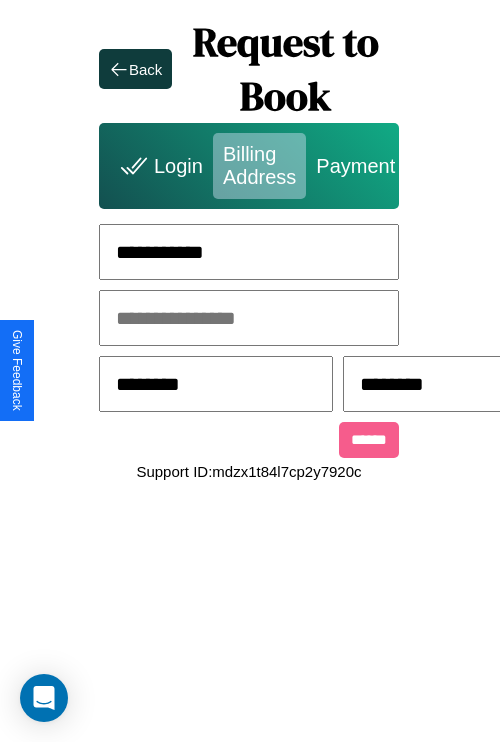 scroll, scrollTop: 0, scrollLeft: 517, axis: horizontal 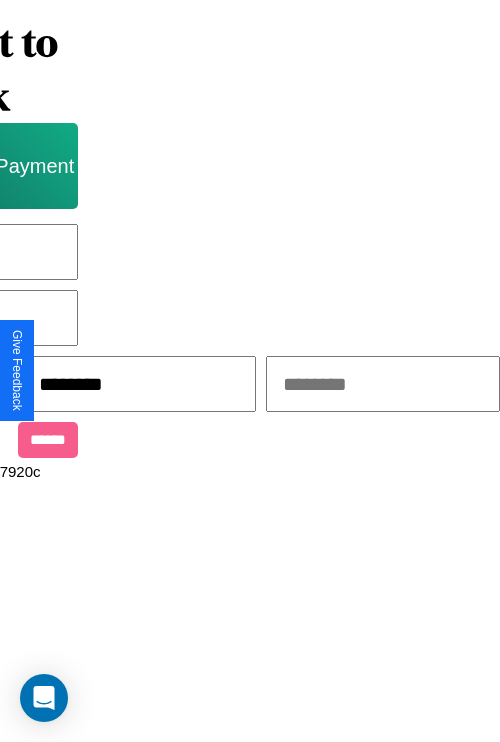 type on "********" 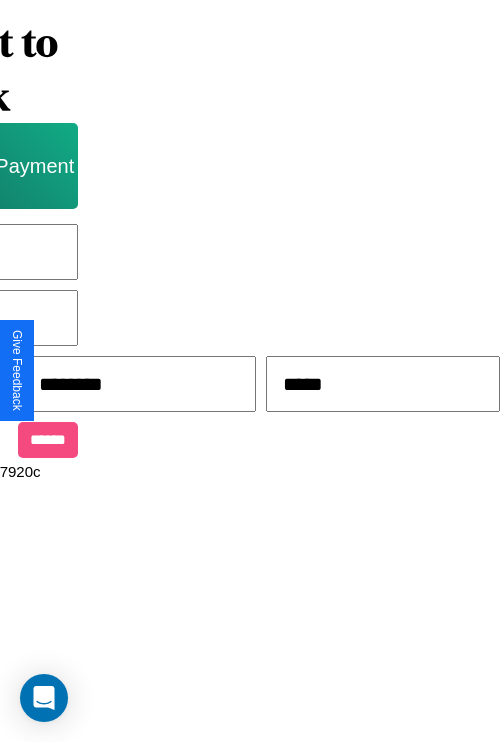 type on "*****" 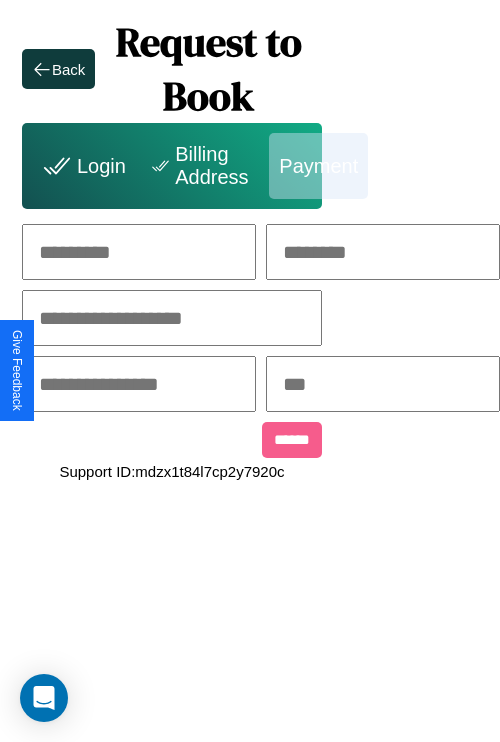 scroll, scrollTop: 0, scrollLeft: 208, axis: horizontal 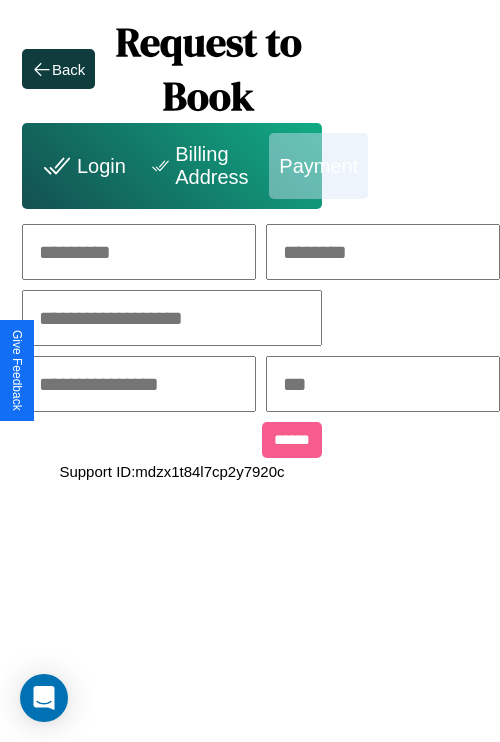 click at bounding box center [139, 252] 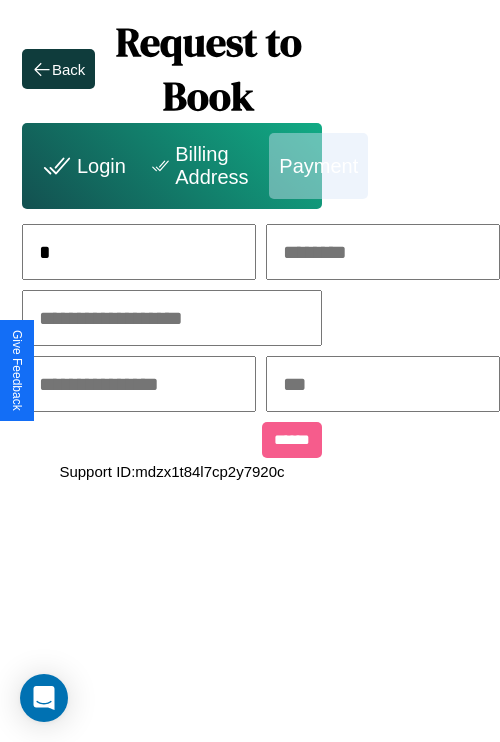 scroll, scrollTop: 0, scrollLeft: 130, axis: horizontal 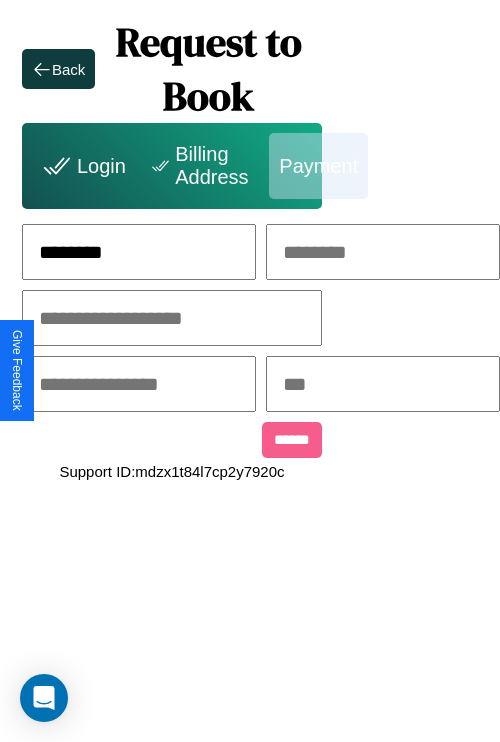 type on "********" 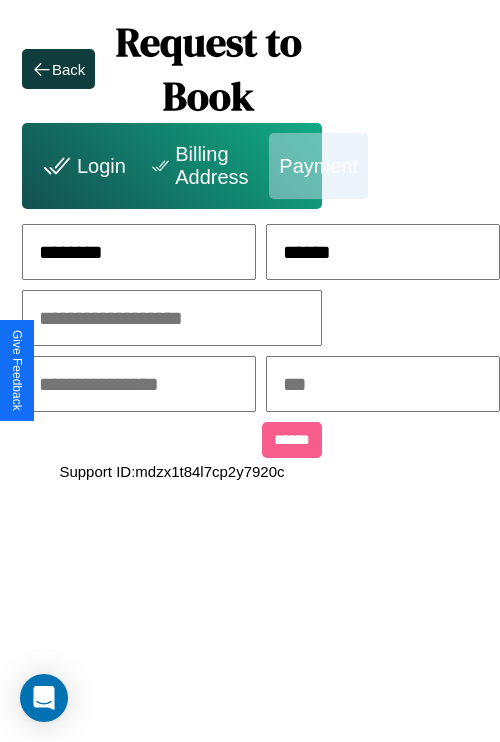 type on "******" 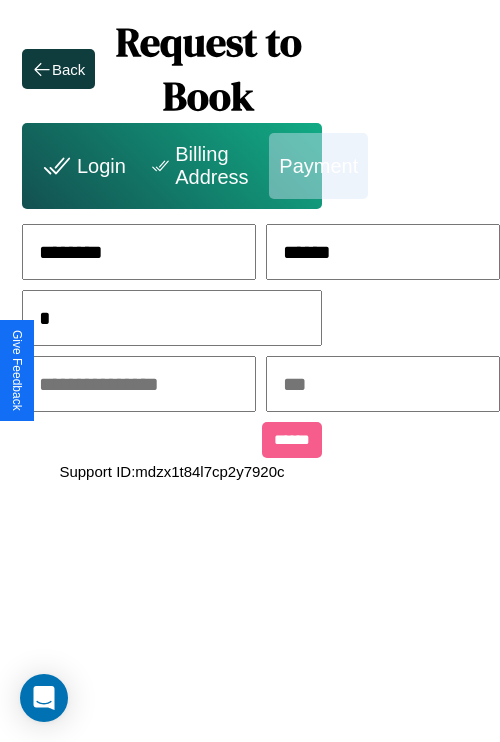 scroll, scrollTop: 0, scrollLeft: 128, axis: horizontal 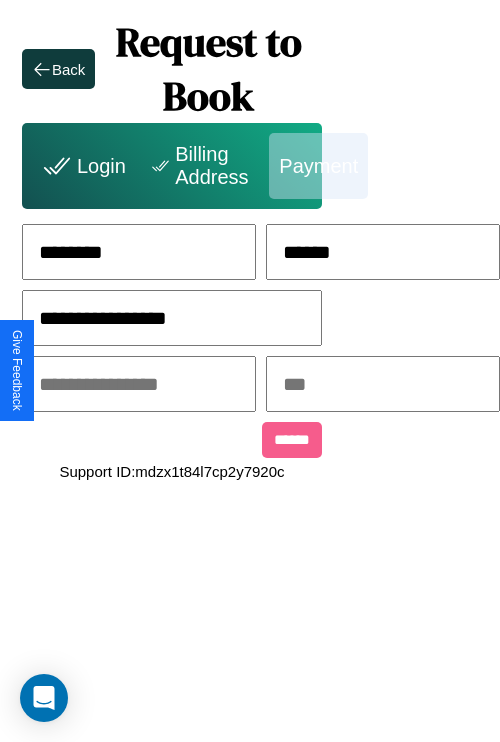 type on "**********" 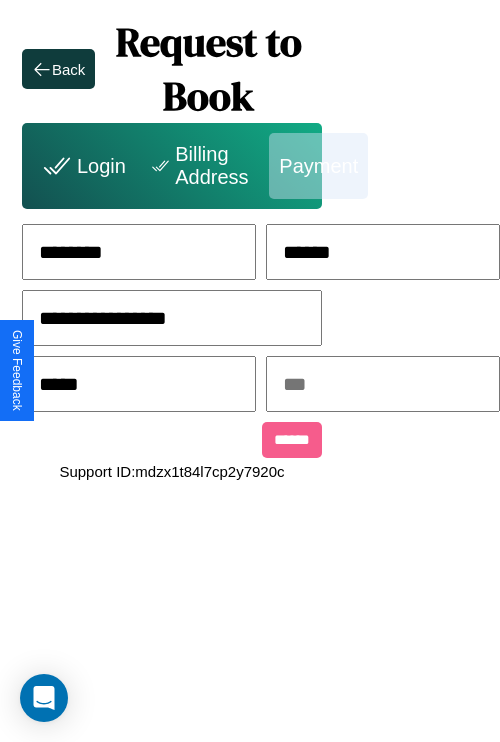 type on "*****" 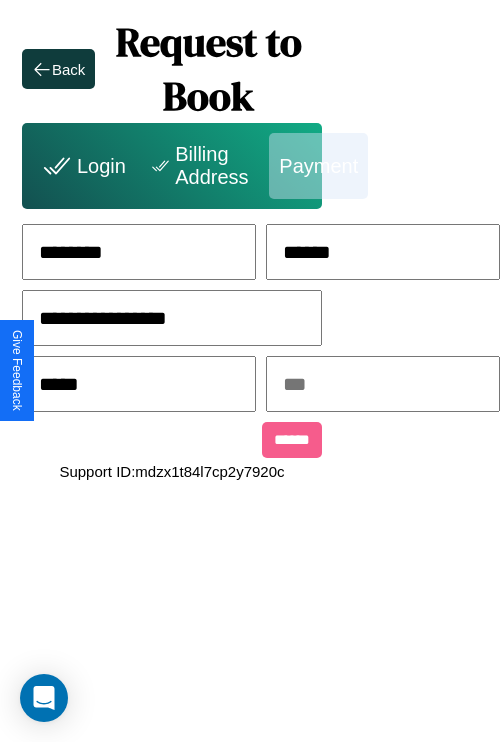 click at bounding box center [383, 384] 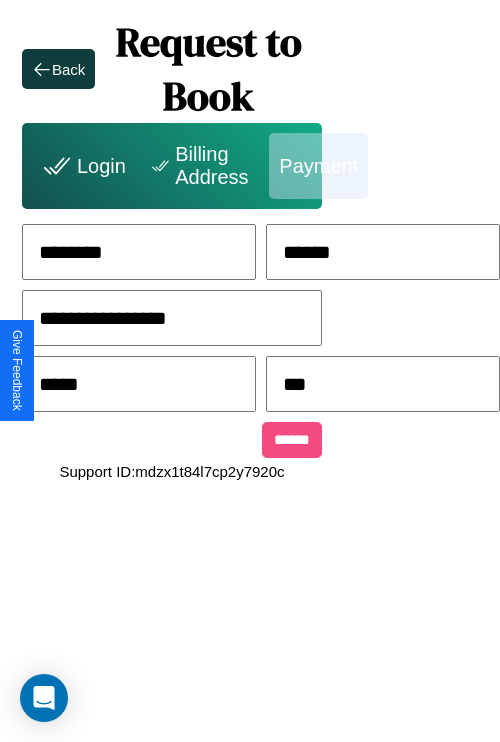 type on "***" 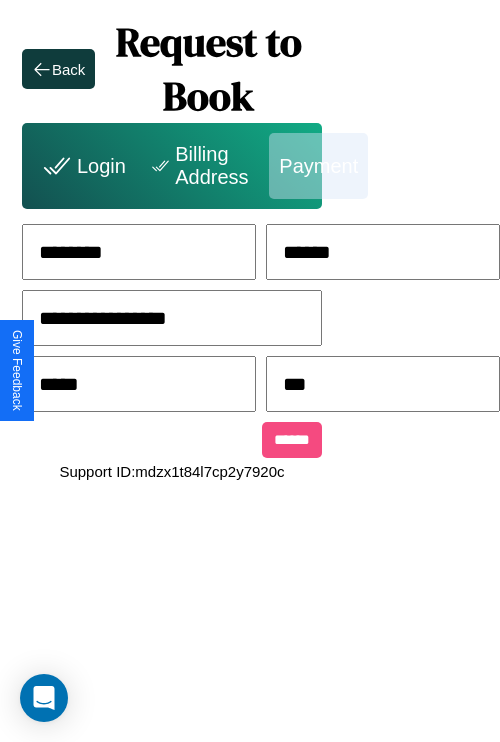click on "******" at bounding box center [292, 440] 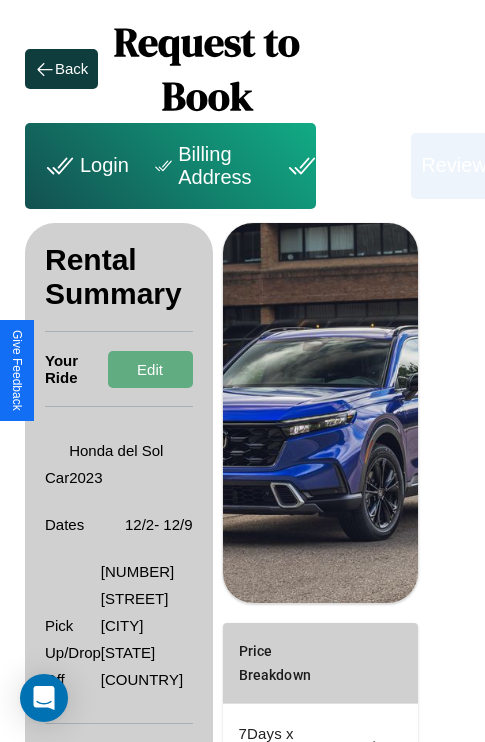 scroll, scrollTop: 355, scrollLeft: 72, axis: both 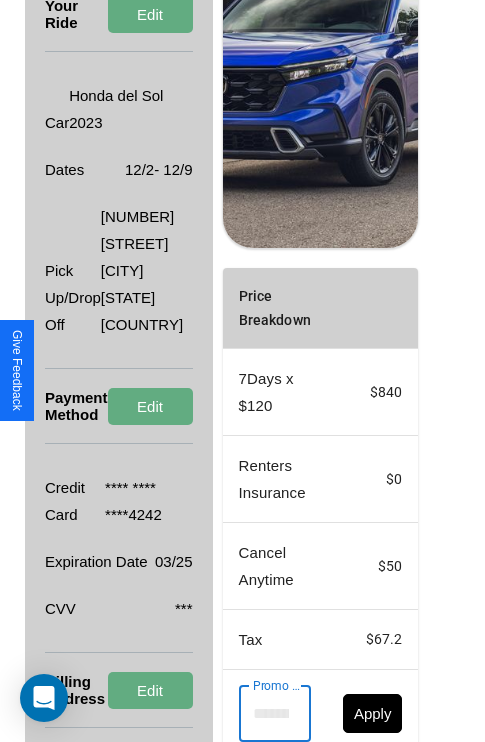 click on "Promo Code" at bounding box center [264, 714] 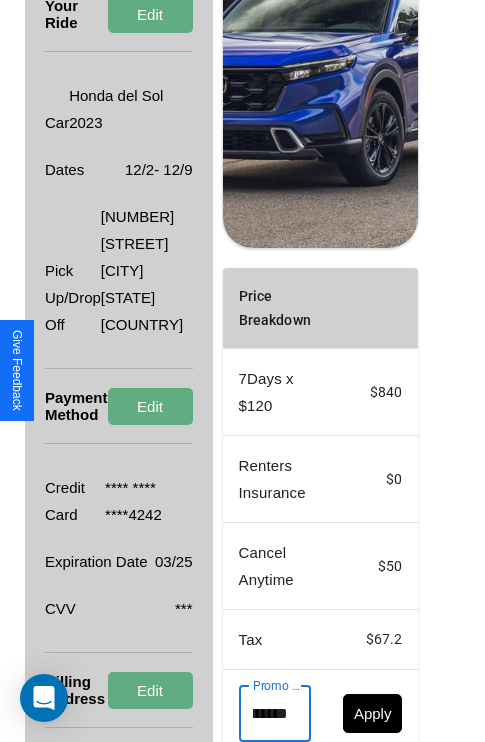 scroll, scrollTop: 0, scrollLeft: 96, axis: horizontal 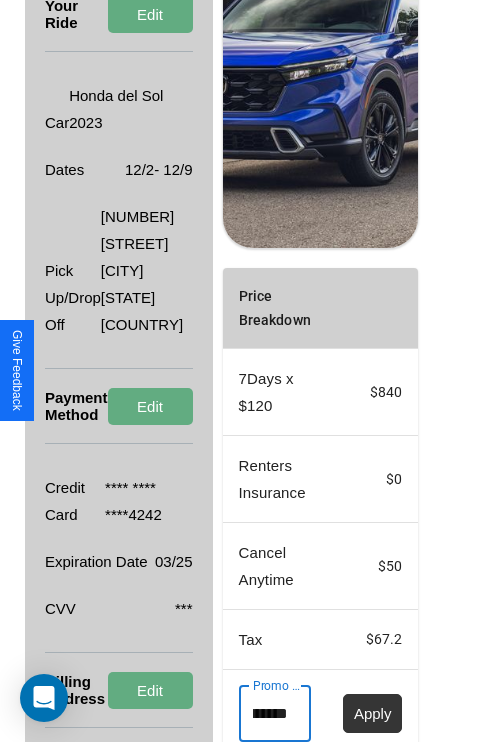 type on "**********" 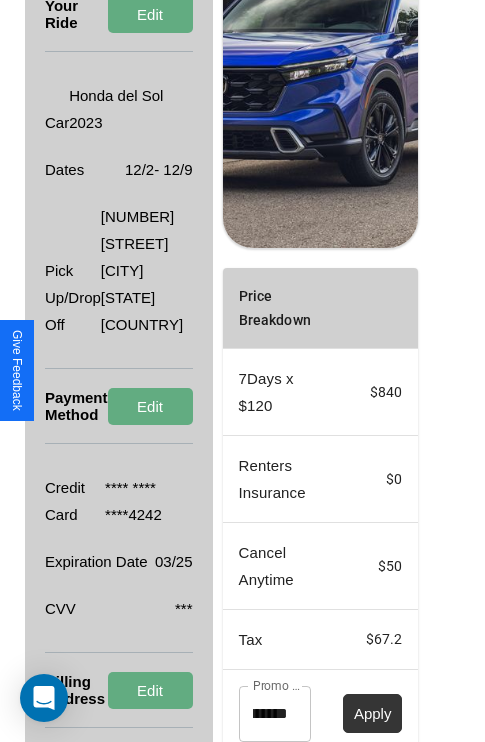 scroll, scrollTop: 0, scrollLeft: 0, axis: both 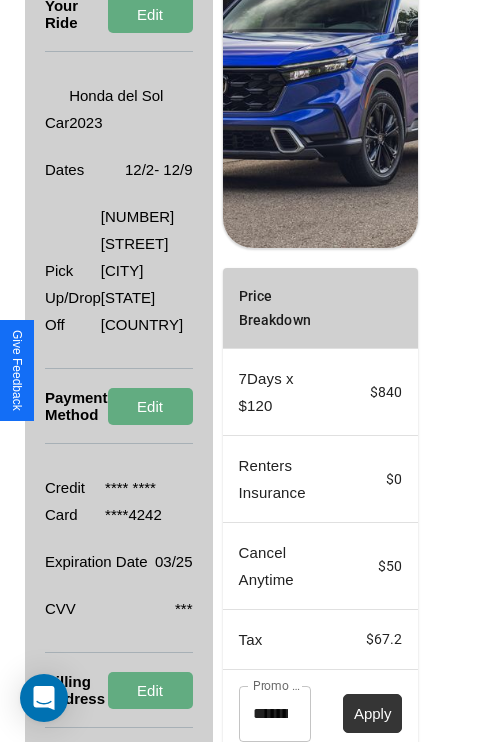 click on "Apply" at bounding box center (373, 713) 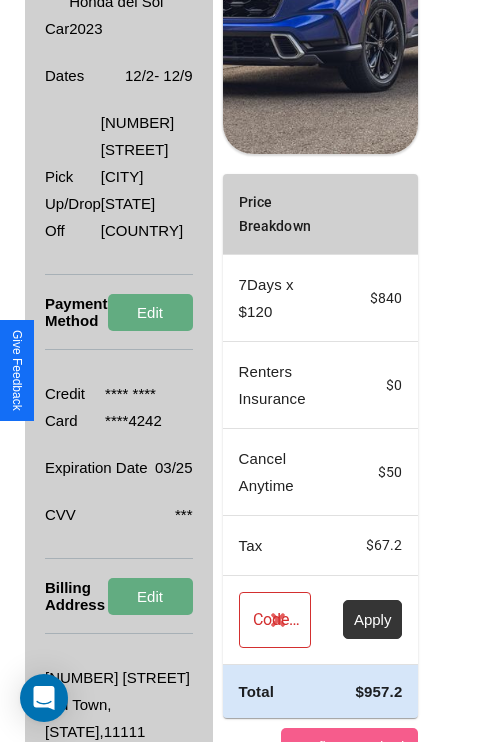 scroll, scrollTop: 509, scrollLeft: 72, axis: both 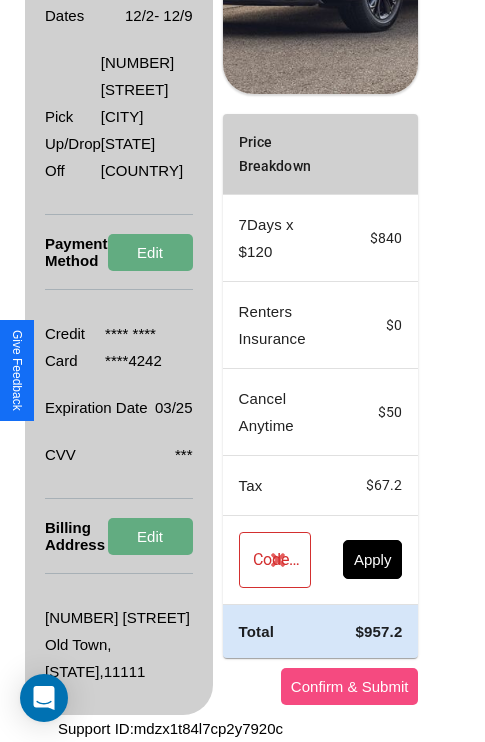 click on "Confirm & Submit" at bounding box center (350, 686) 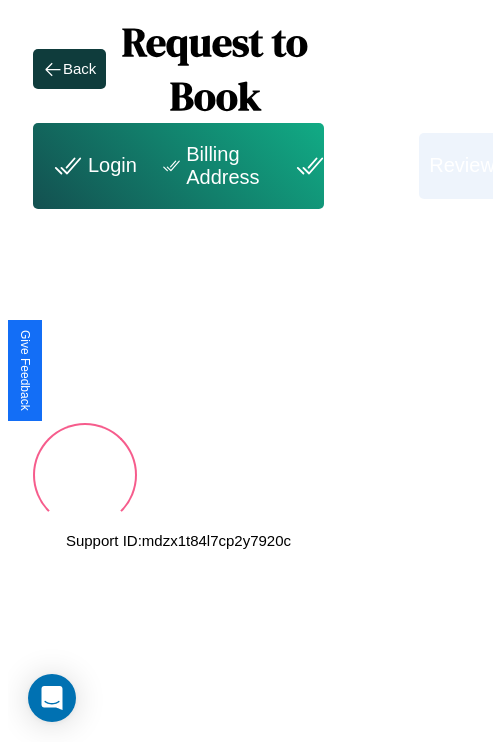 scroll, scrollTop: 0, scrollLeft: 72, axis: horizontal 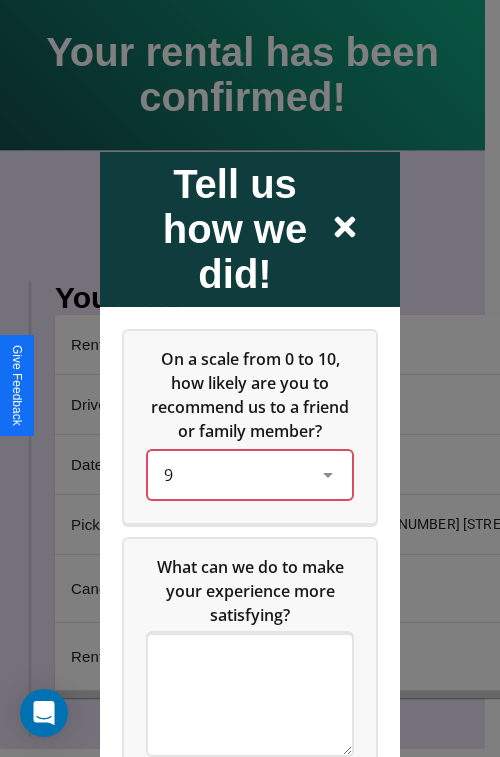 click on "9" at bounding box center [234, 474] 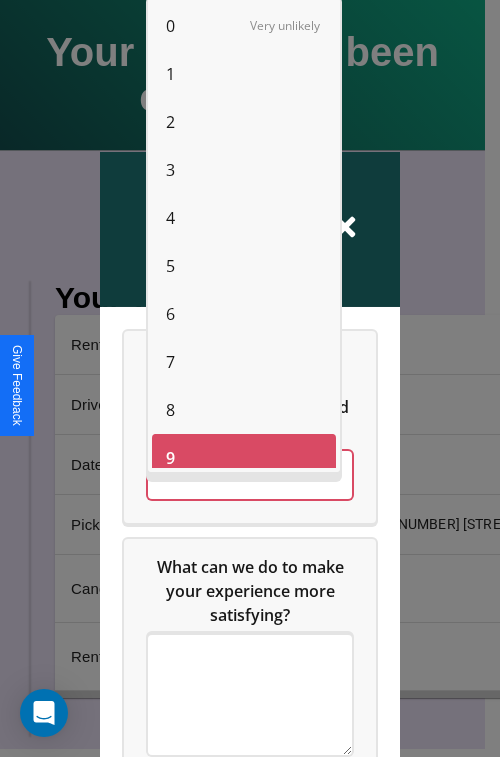 scroll, scrollTop: 14, scrollLeft: 0, axis: vertical 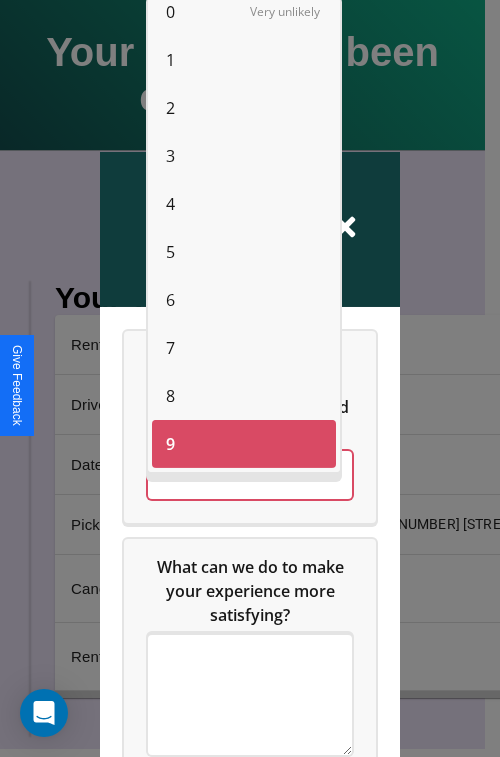 click on "7" at bounding box center (170, 348) 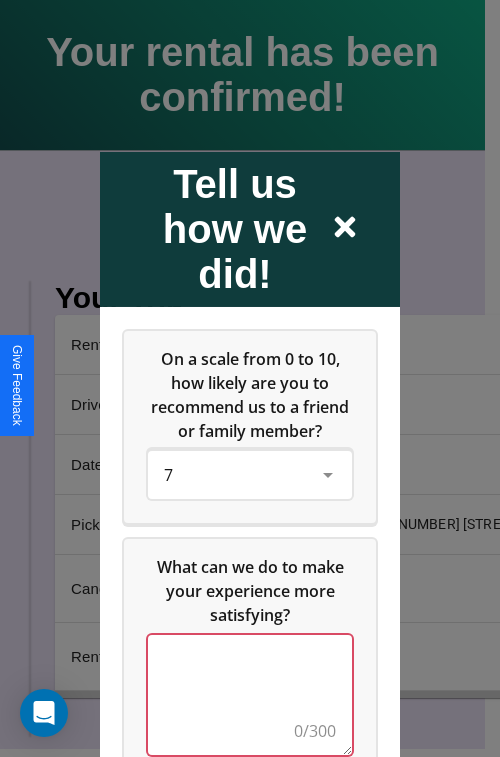 click at bounding box center (250, 694) 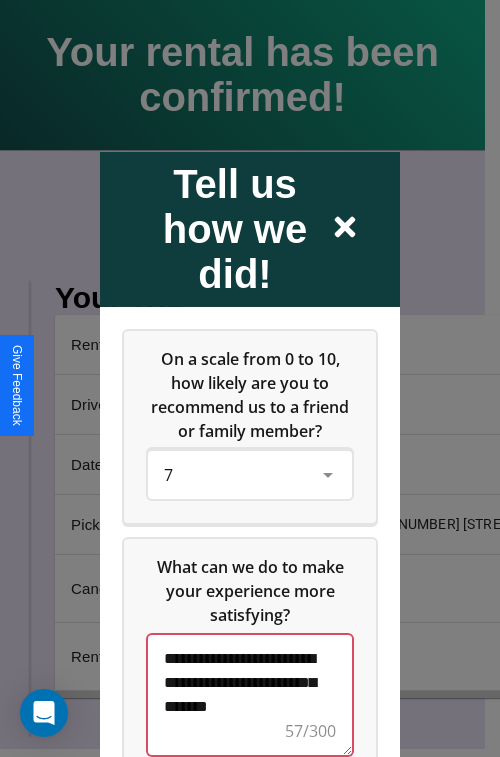 scroll, scrollTop: 5, scrollLeft: 0, axis: vertical 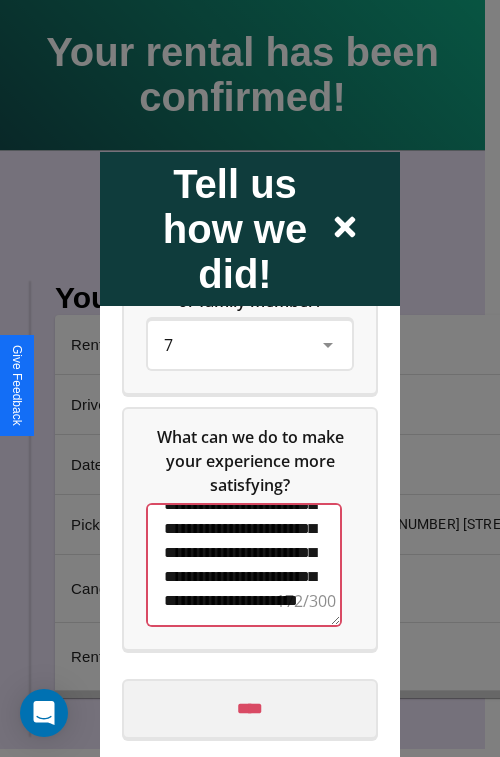 type on "**********" 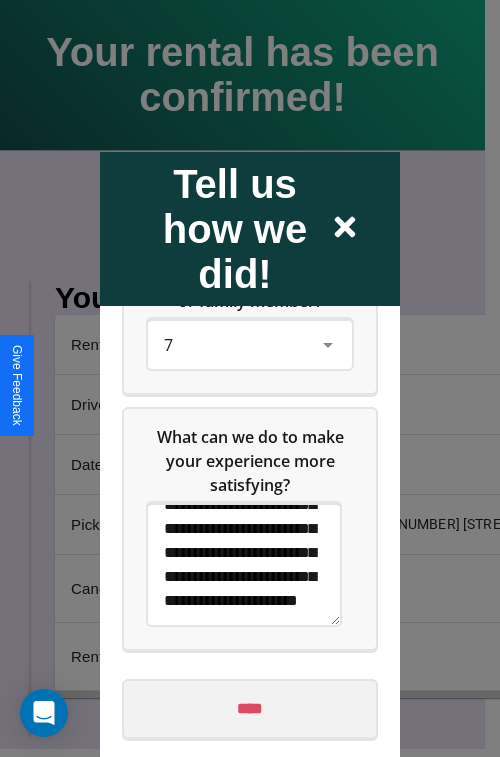 click on "****" at bounding box center (250, 708) 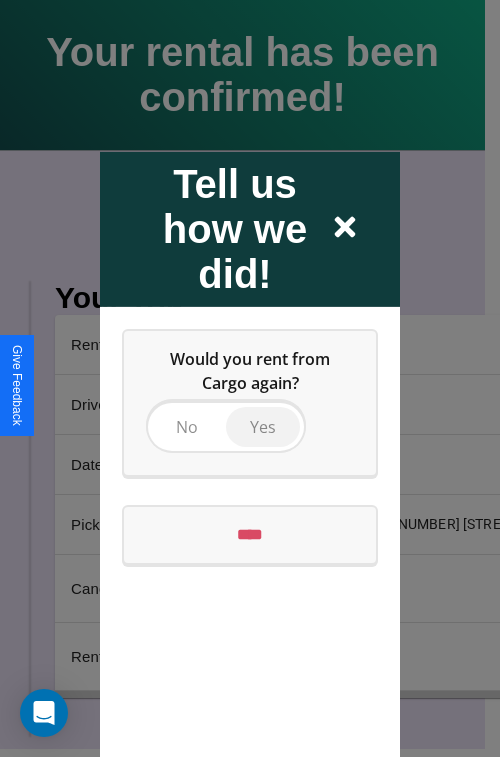 click on "Yes" at bounding box center (263, 426) 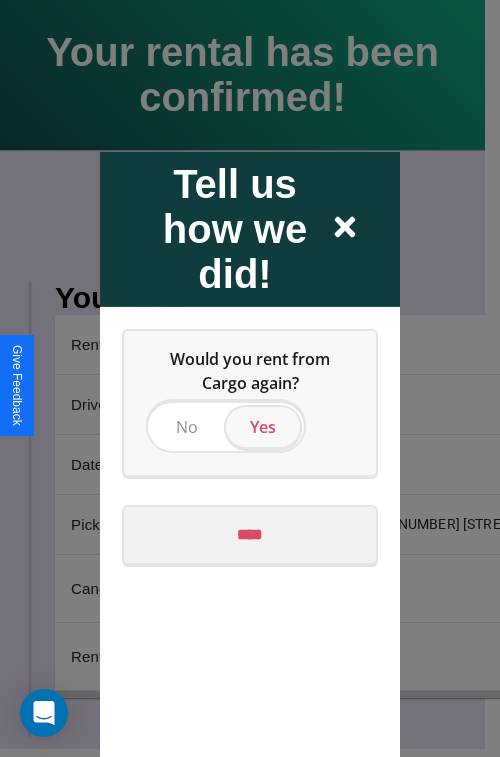 click on "****" at bounding box center [250, 534] 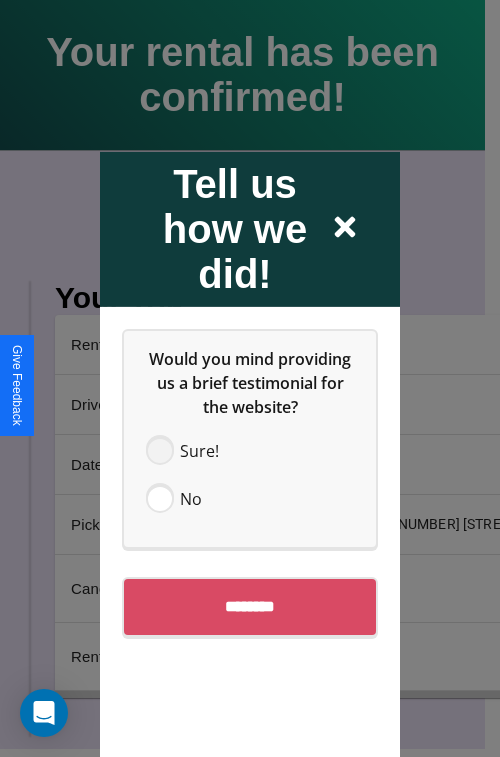 click at bounding box center [160, 450] 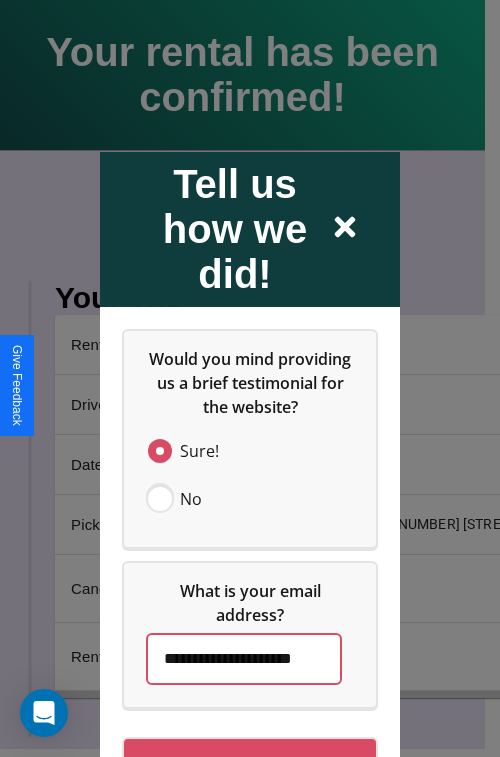 scroll, scrollTop: 0, scrollLeft: 34, axis: horizontal 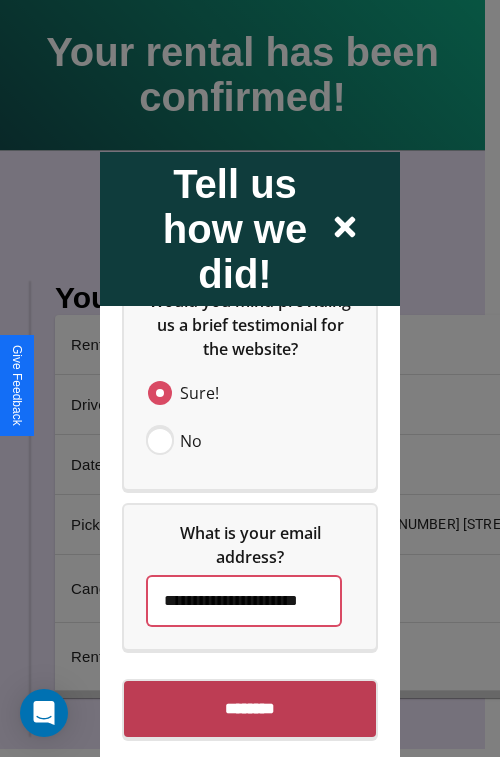 type on "**********" 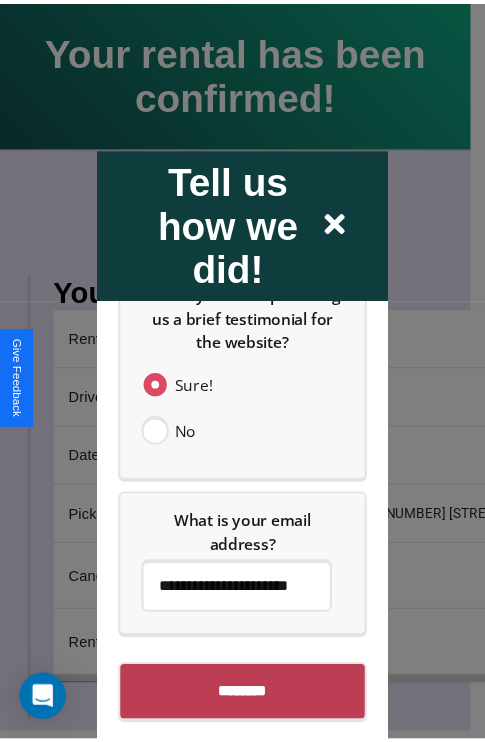 scroll, scrollTop: 0, scrollLeft: 0, axis: both 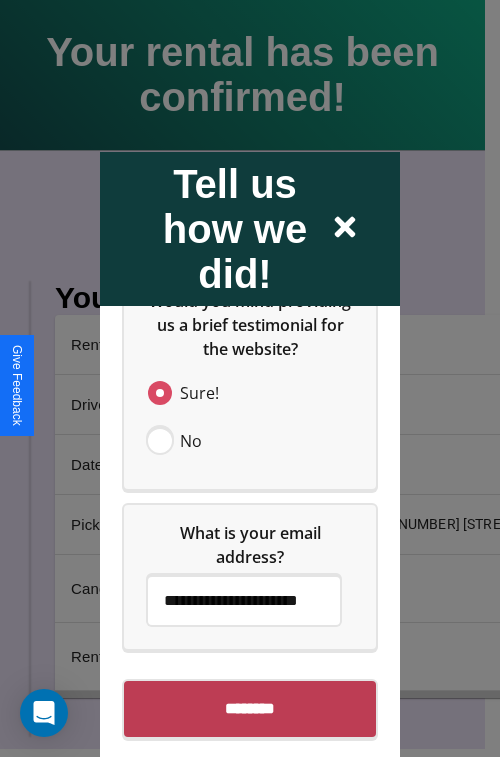 click on "********" at bounding box center [250, 708] 